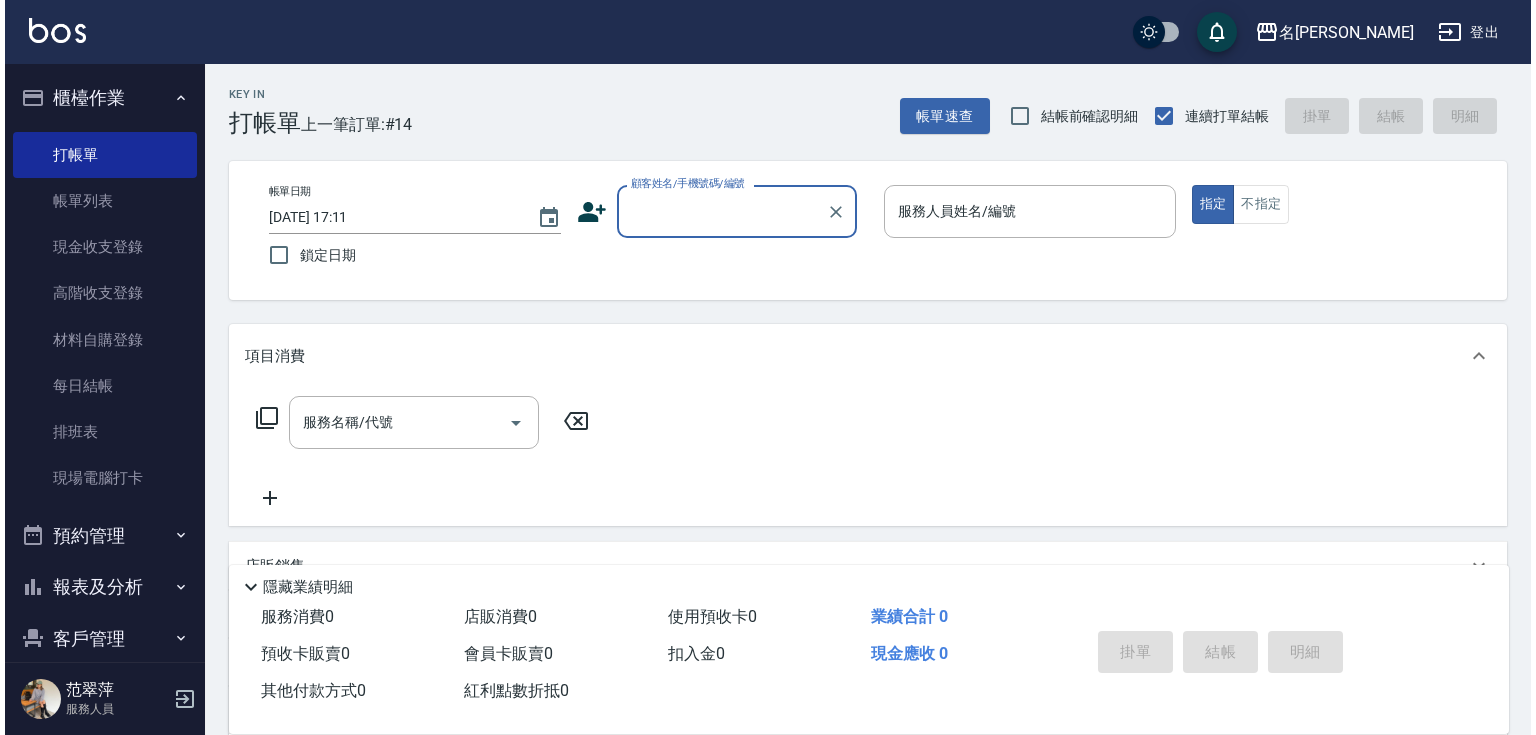 scroll, scrollTop: 0, scrollLeft: 0, axis: both 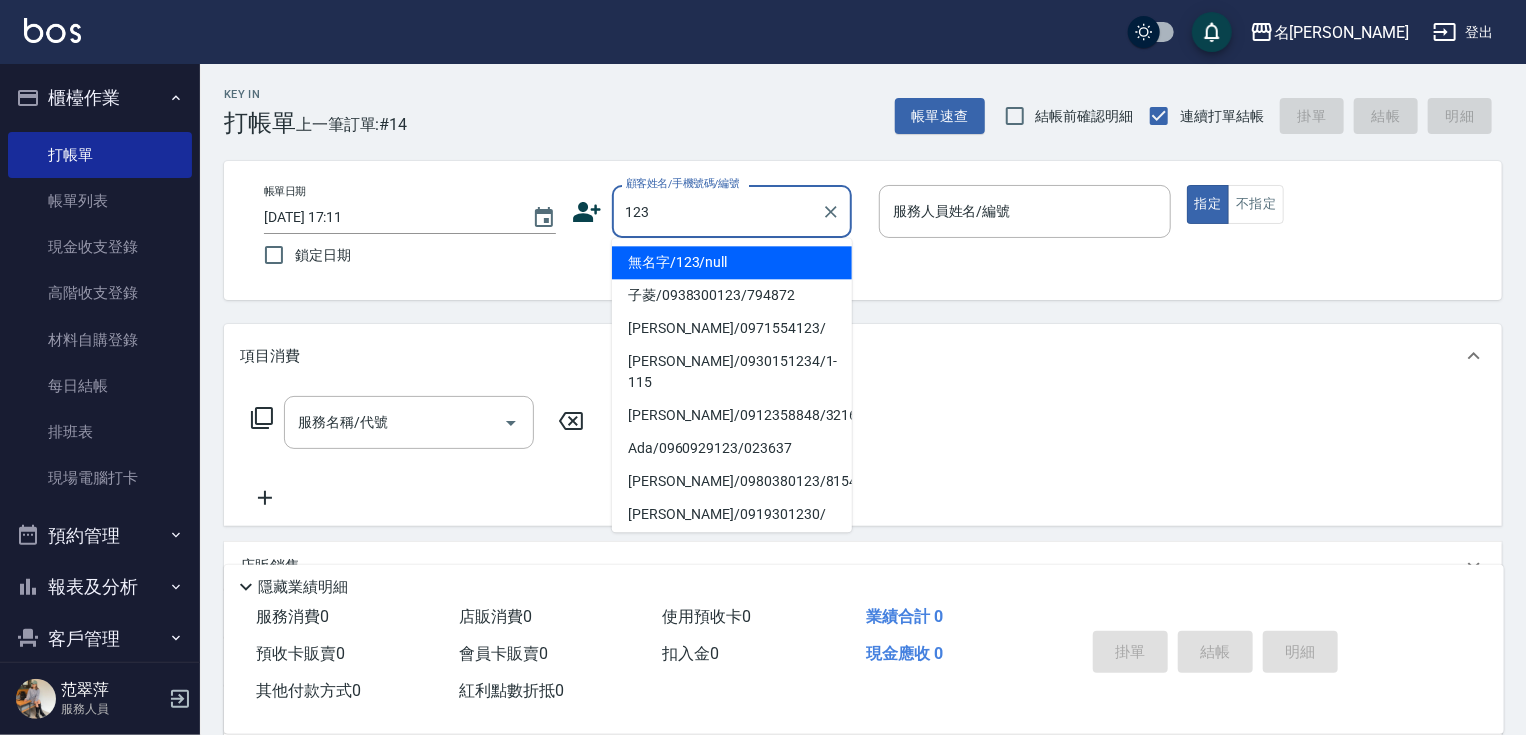 click on "無名字/123/null" at bounding box center (732, 262) 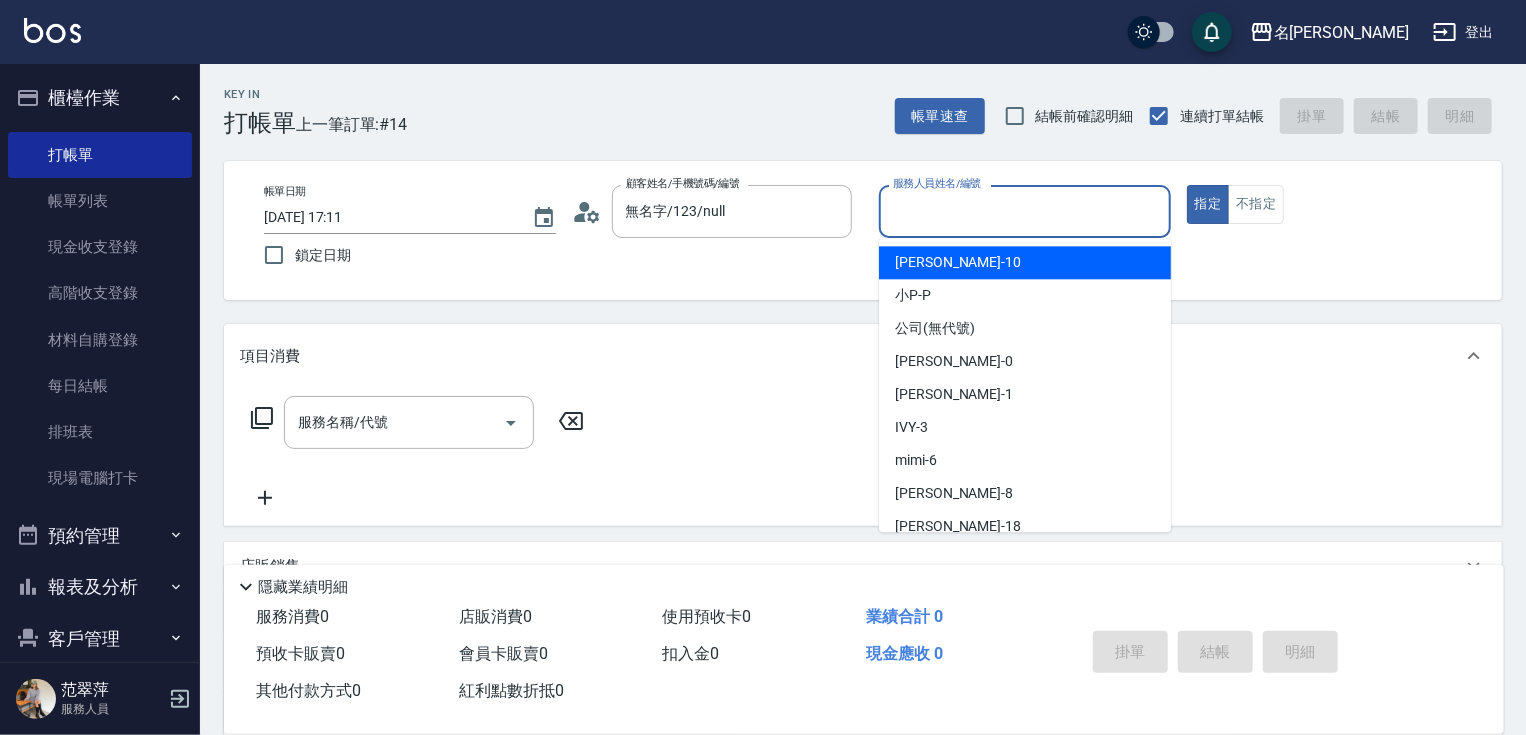 drag, startPoint x: 949, startPoint y: 208, endPoint x: 951, endPoint y: 275, distance: 67.02985 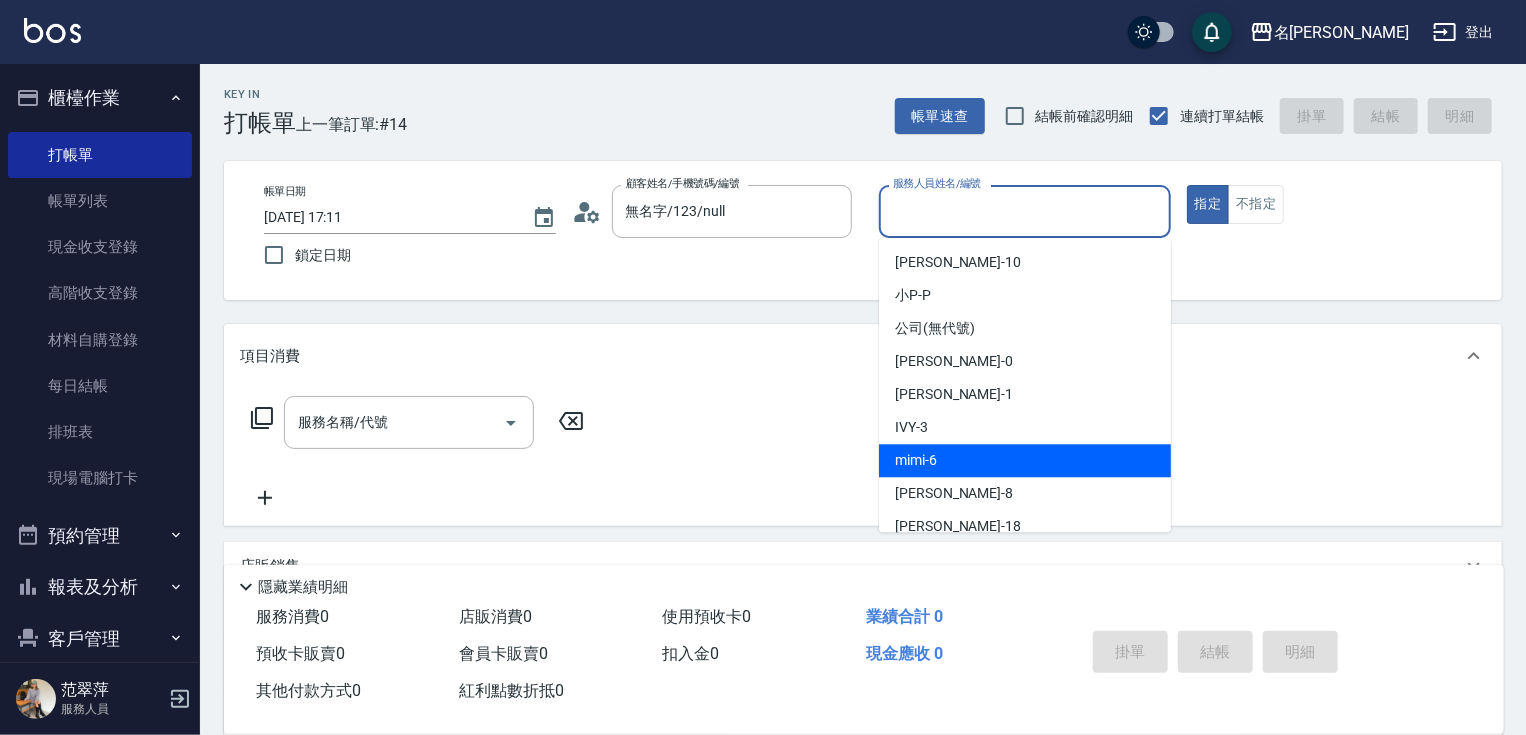 click on "mimi -6" at bounding box center (1025, 460) 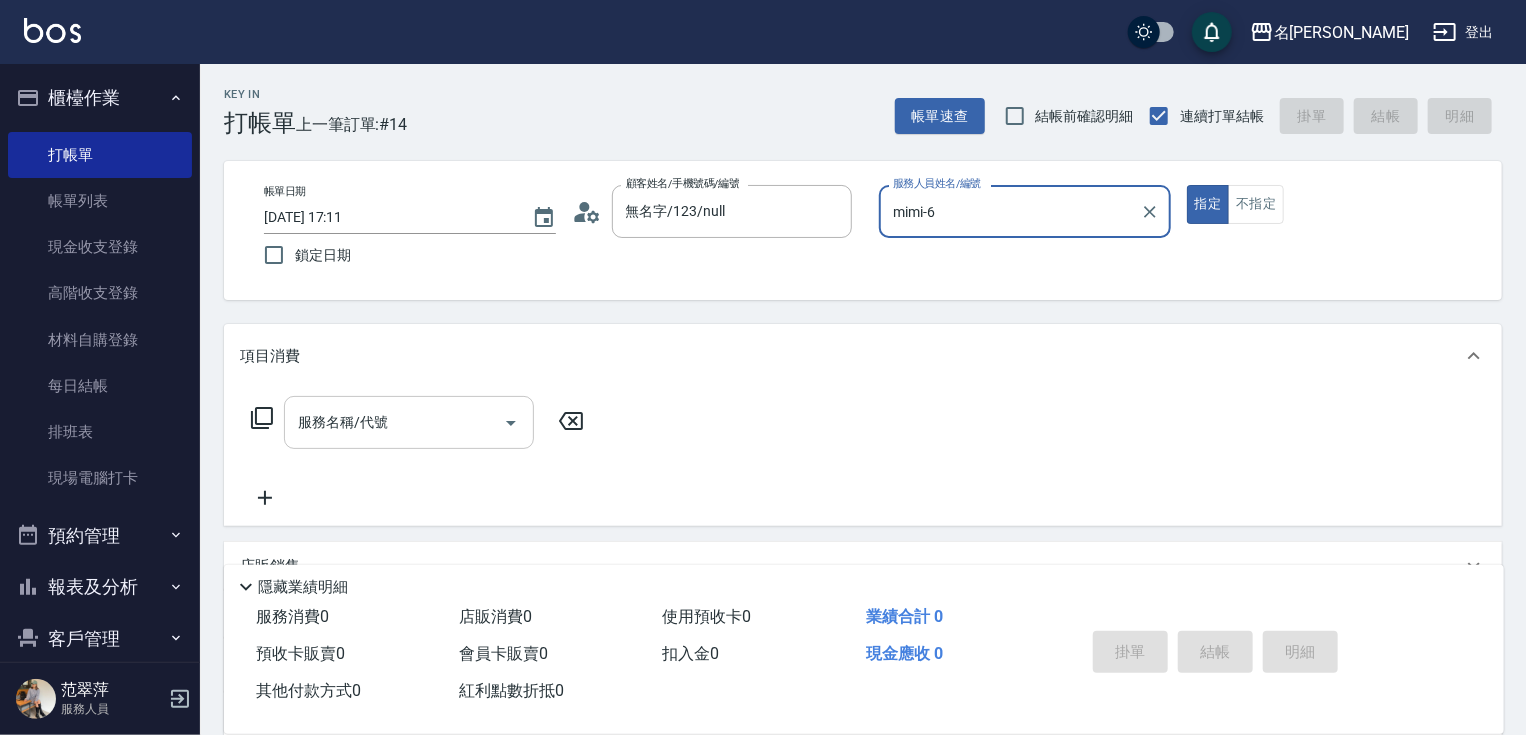 click on "服務名稱/代號" at bounding box center (394, 422) 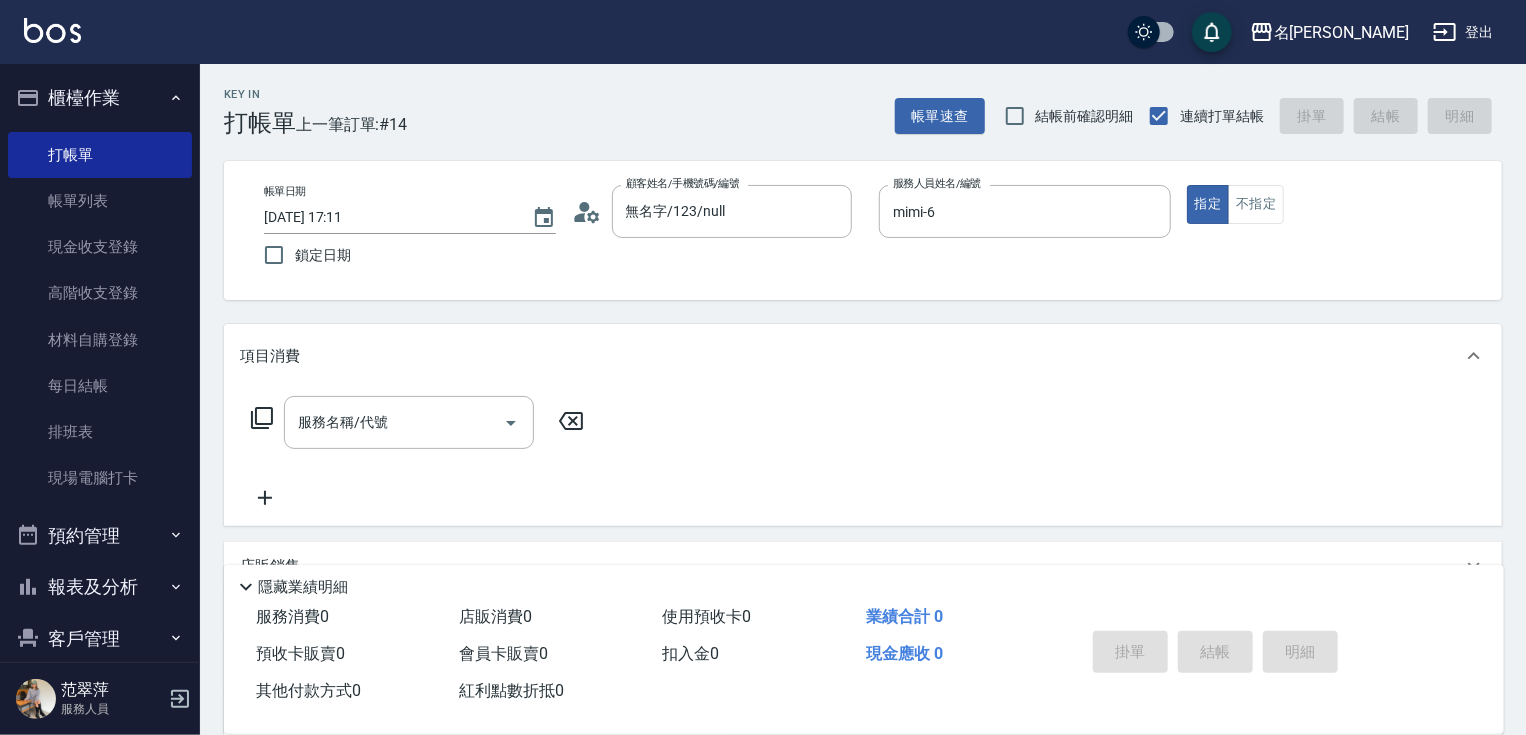 click 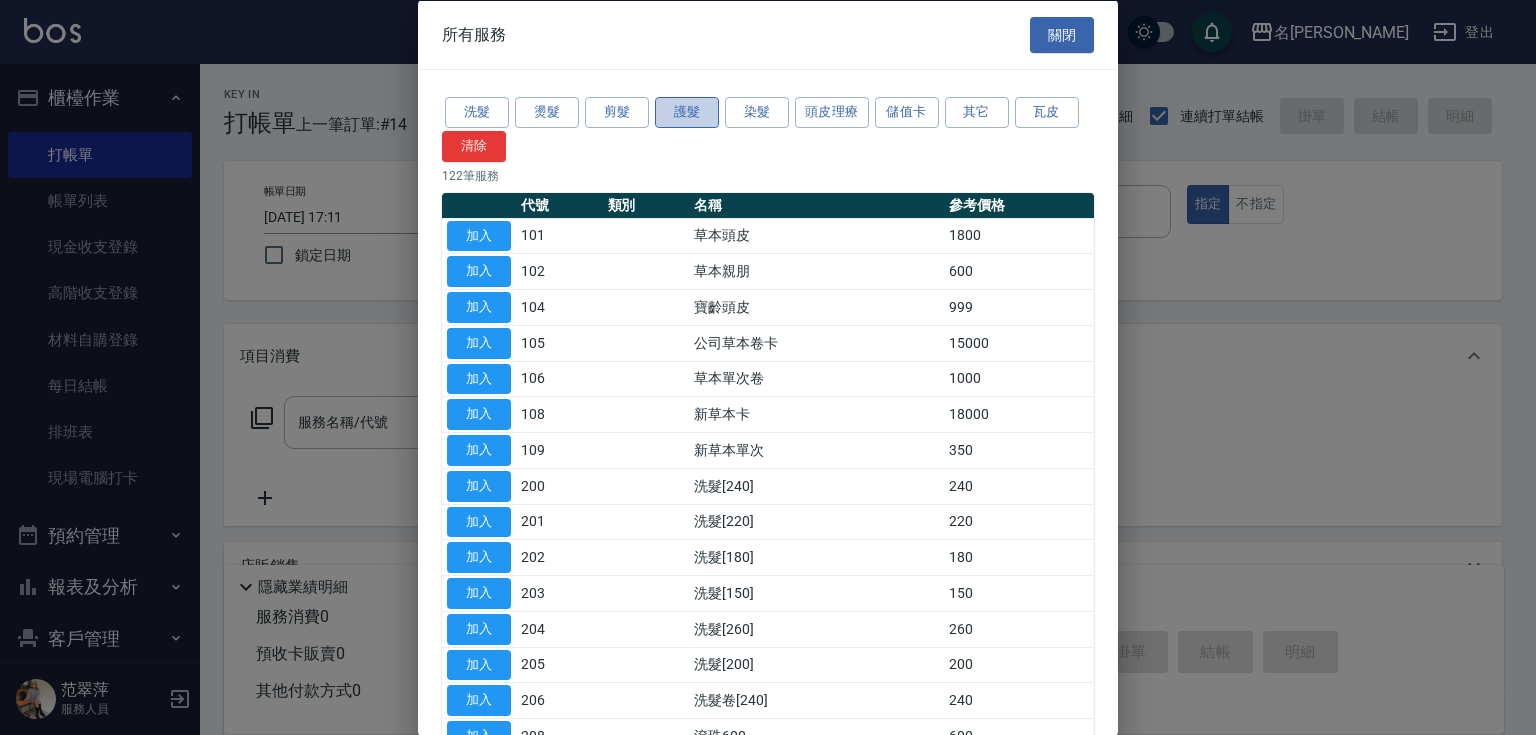 click on "護髮" at bounding box center [687, 112] 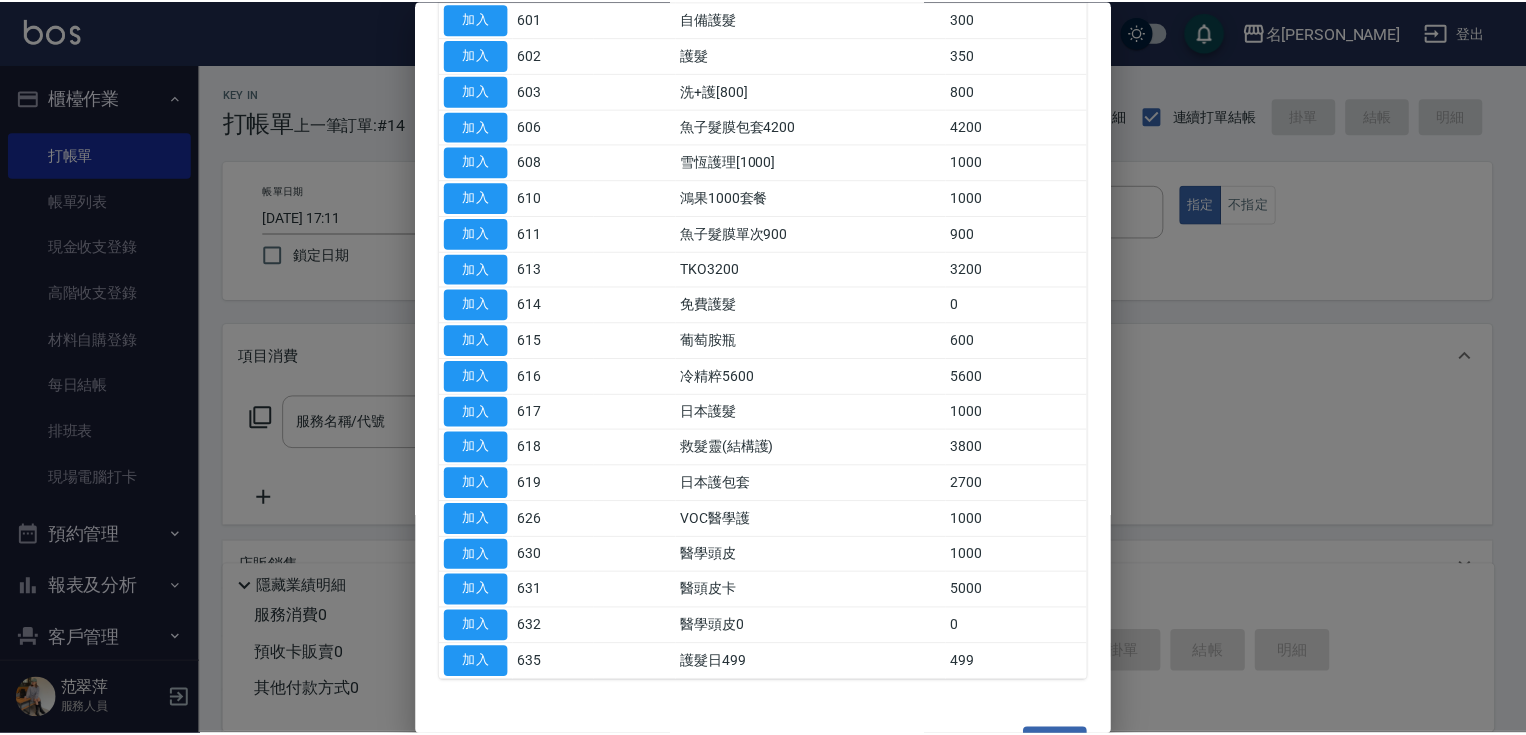 scroll, scrollTop: 303, scrollLeft: 0, axis: vertical 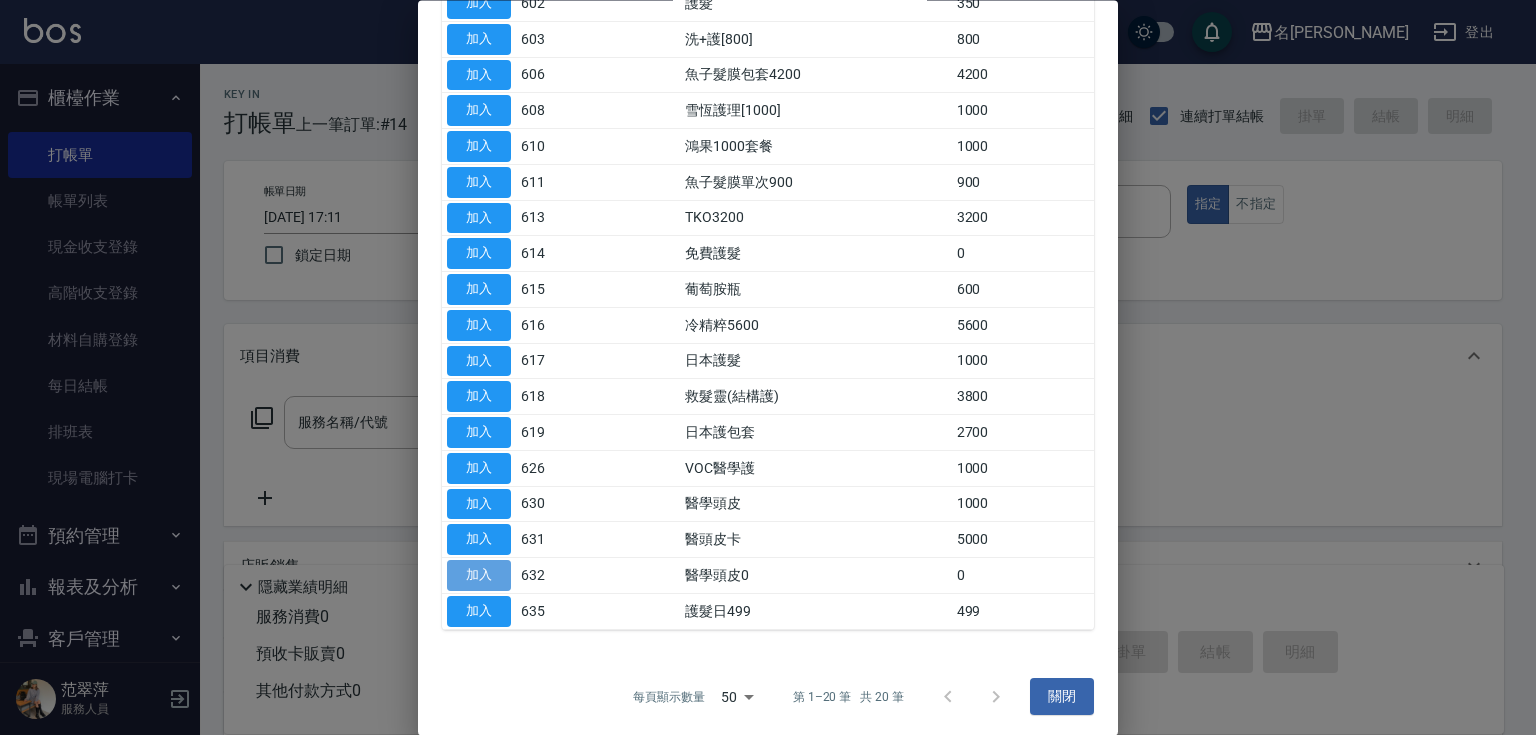 click on "加入" at bounding box center (479, 576) 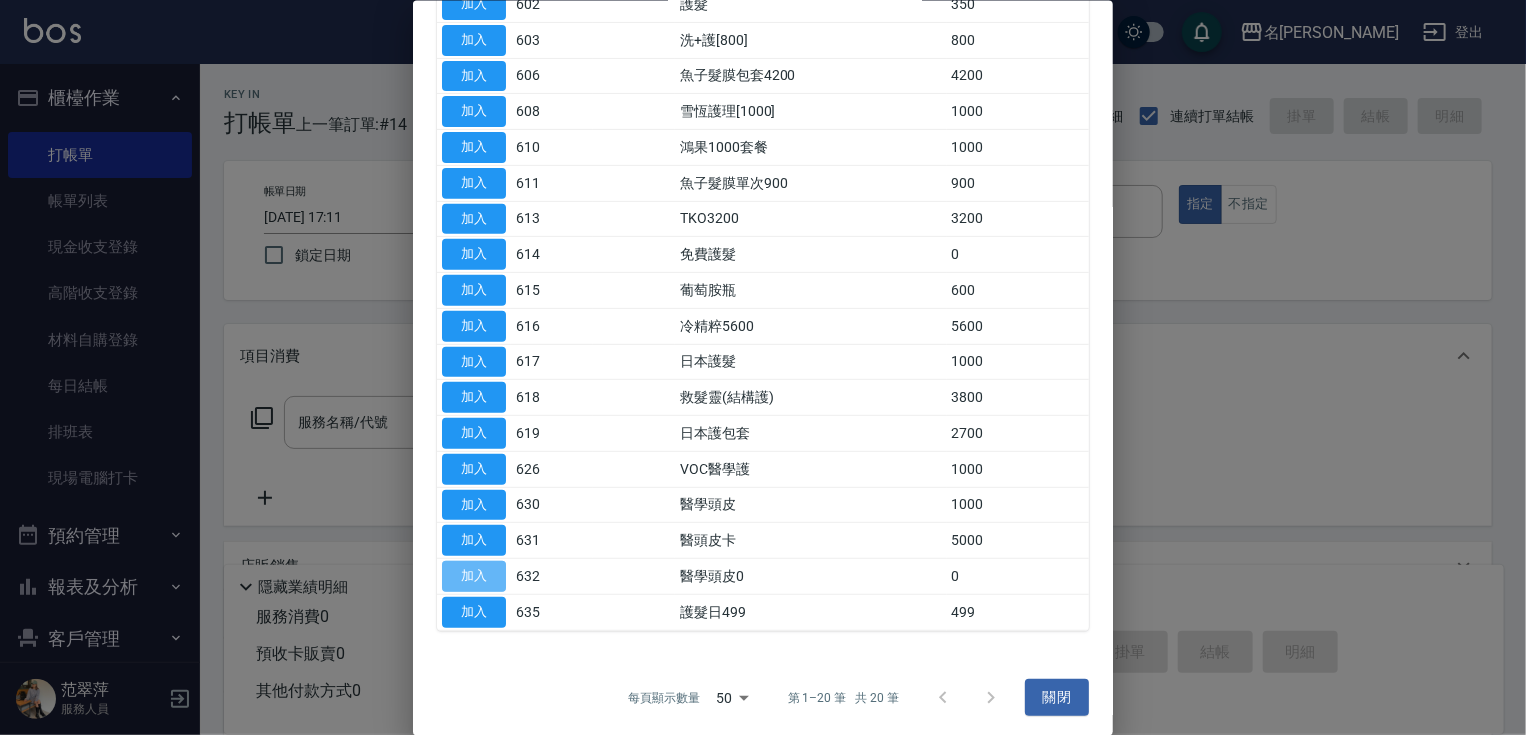 type on "醫學頭皮0(632)" 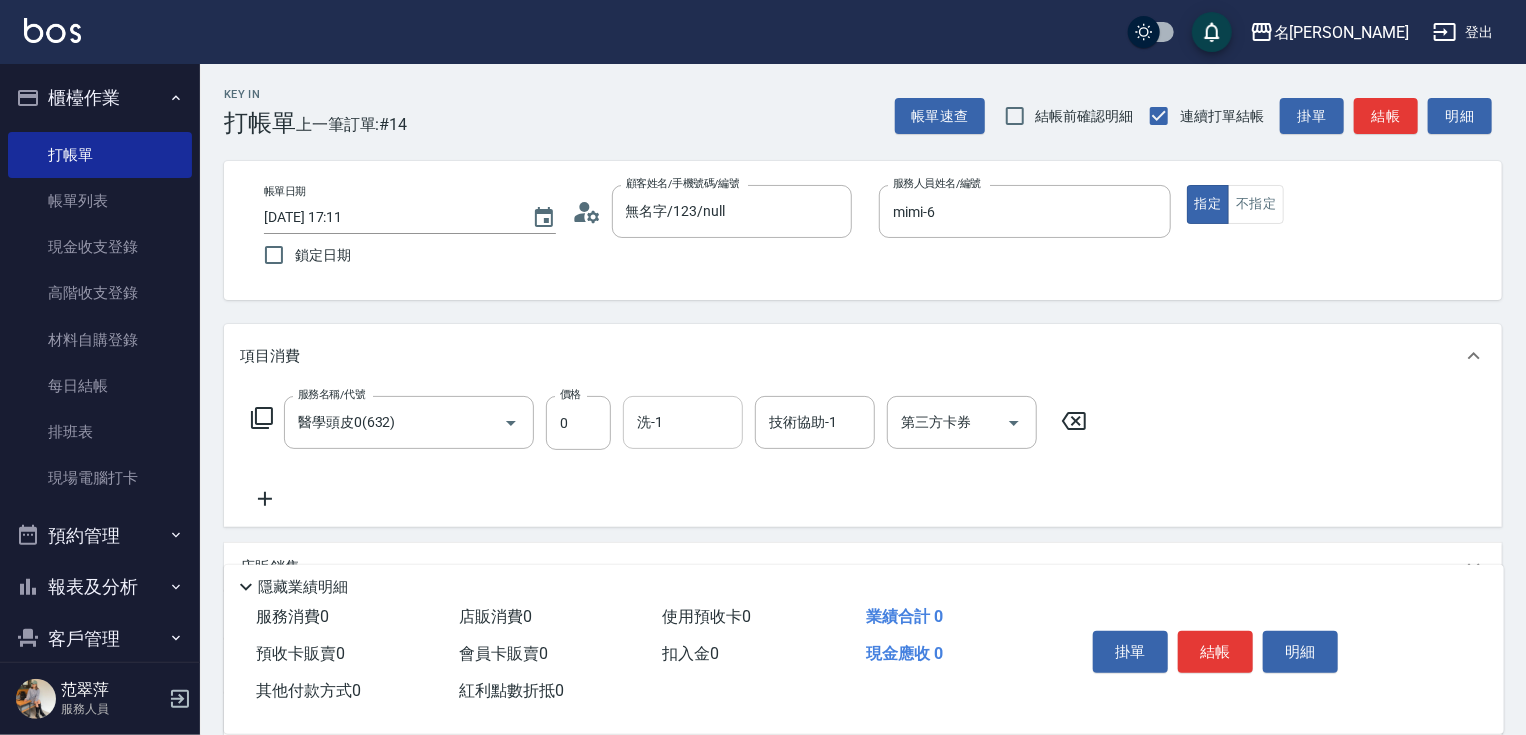 click on "洗-1" at bounding box center [683, 422] 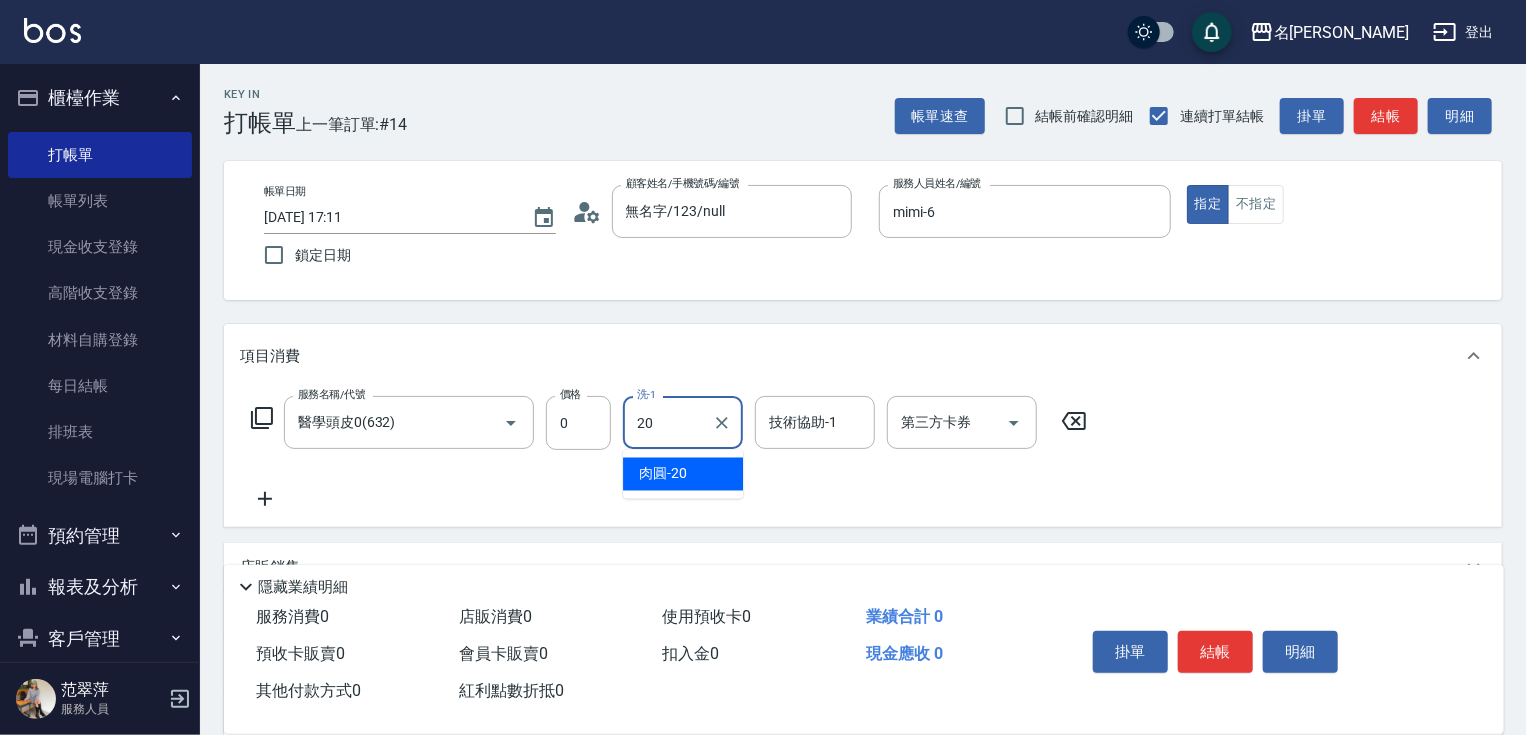type on "肉圓-20" 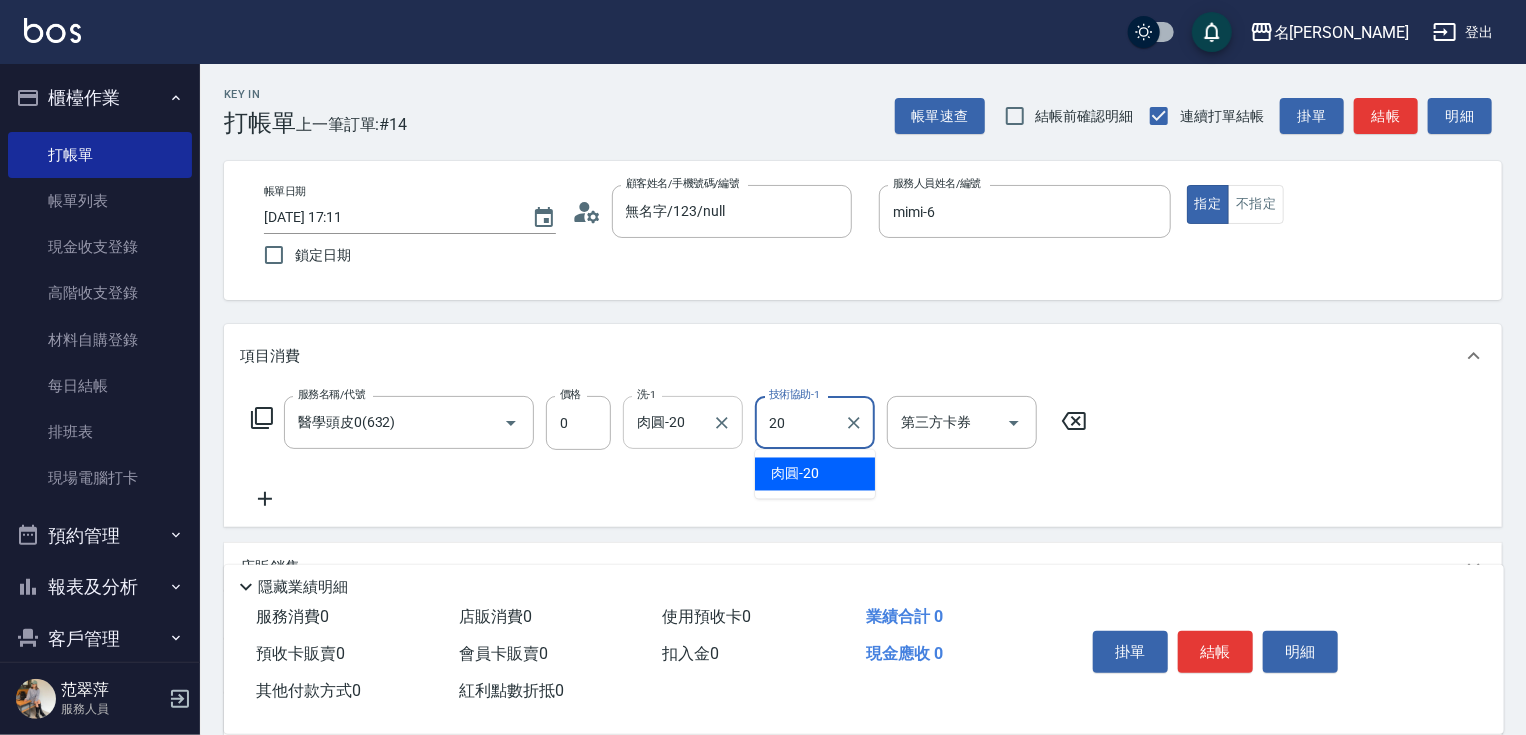 type on "肉圓-20" 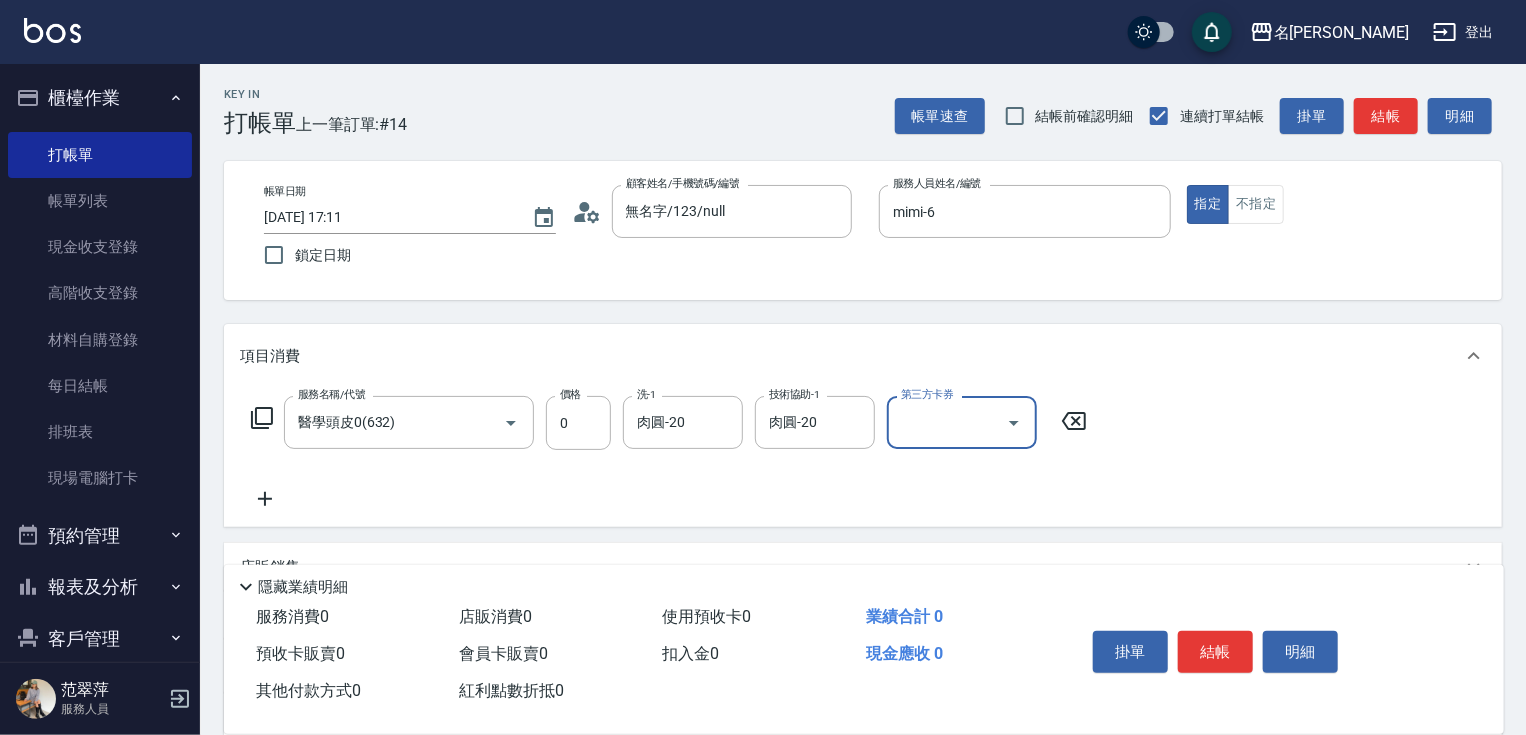click 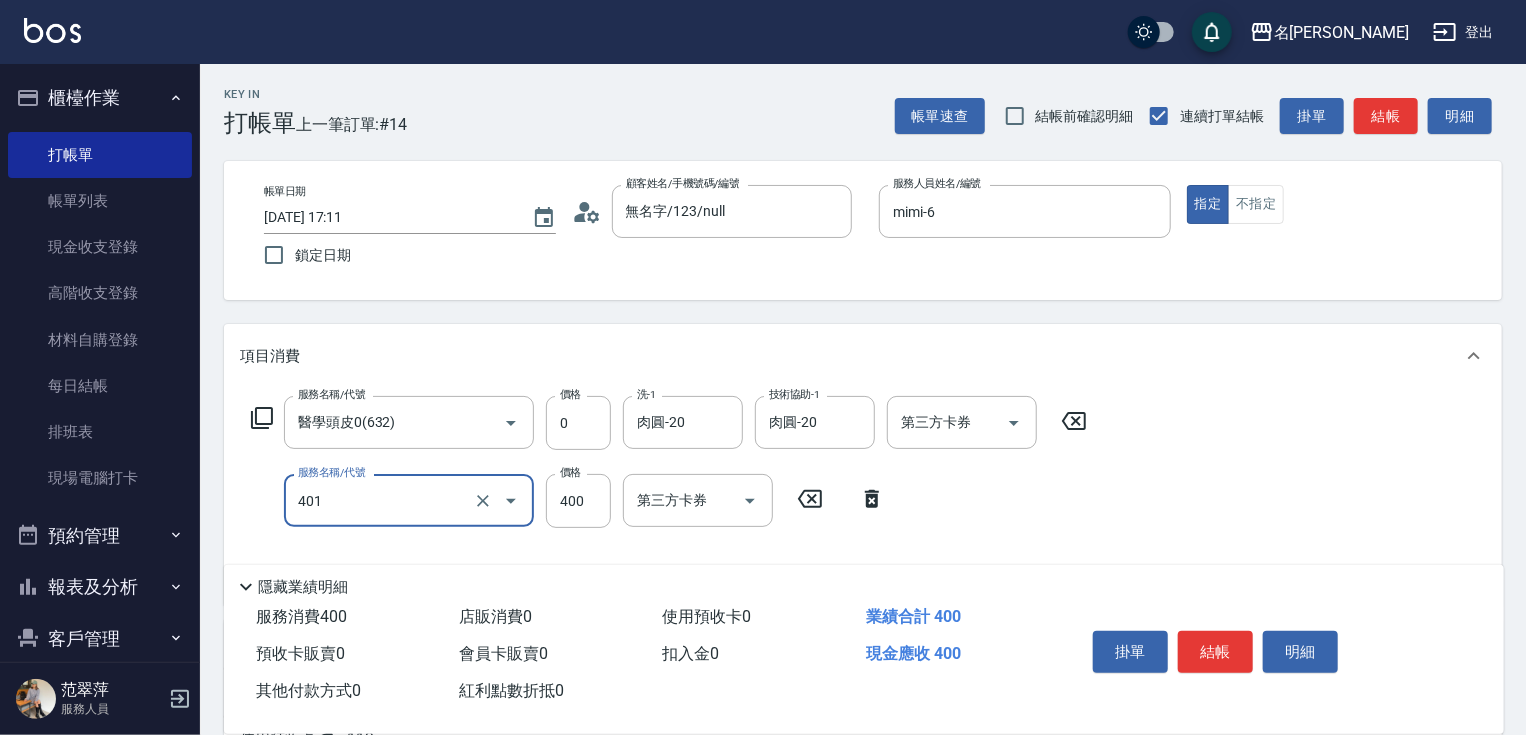 type on "剪髮(400)(401)" 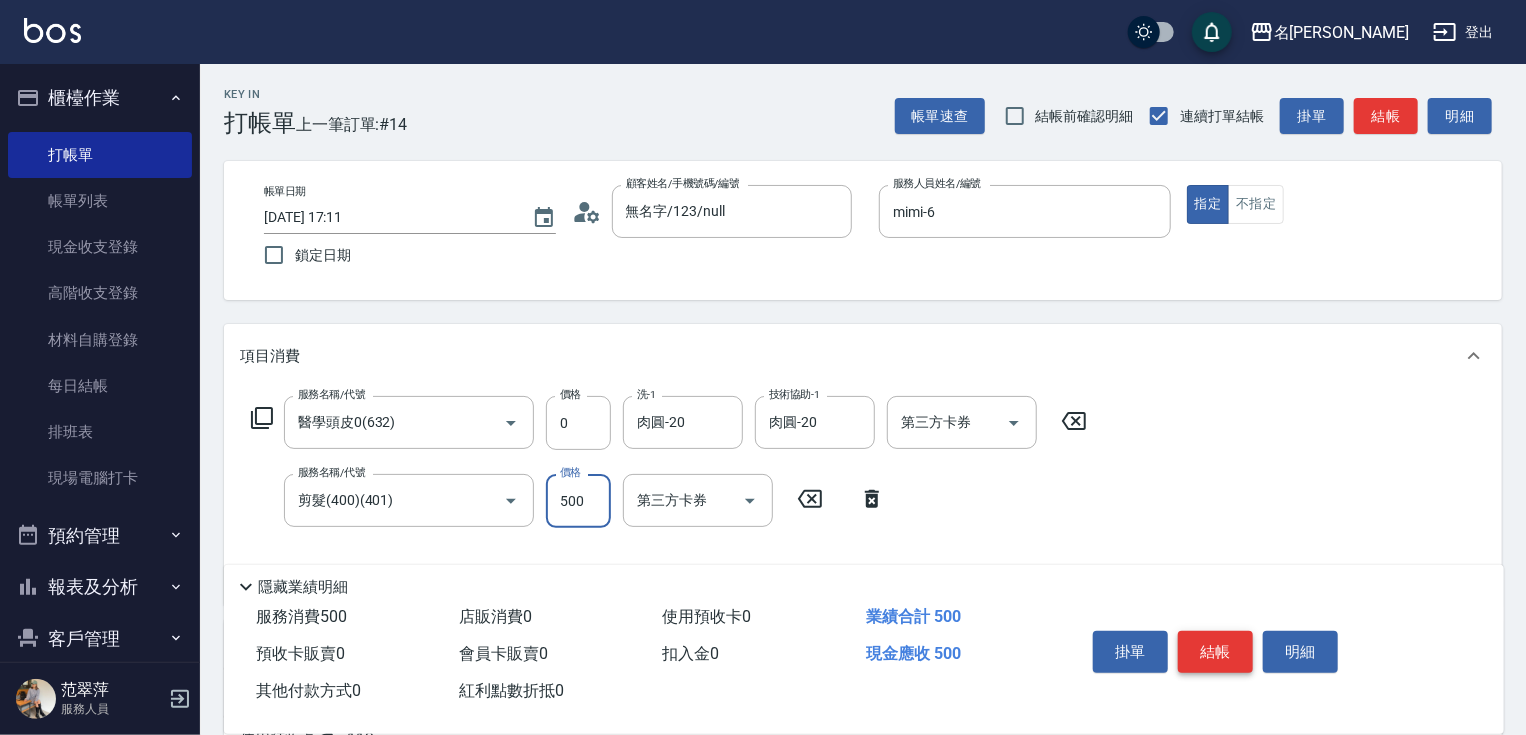 type on "500" 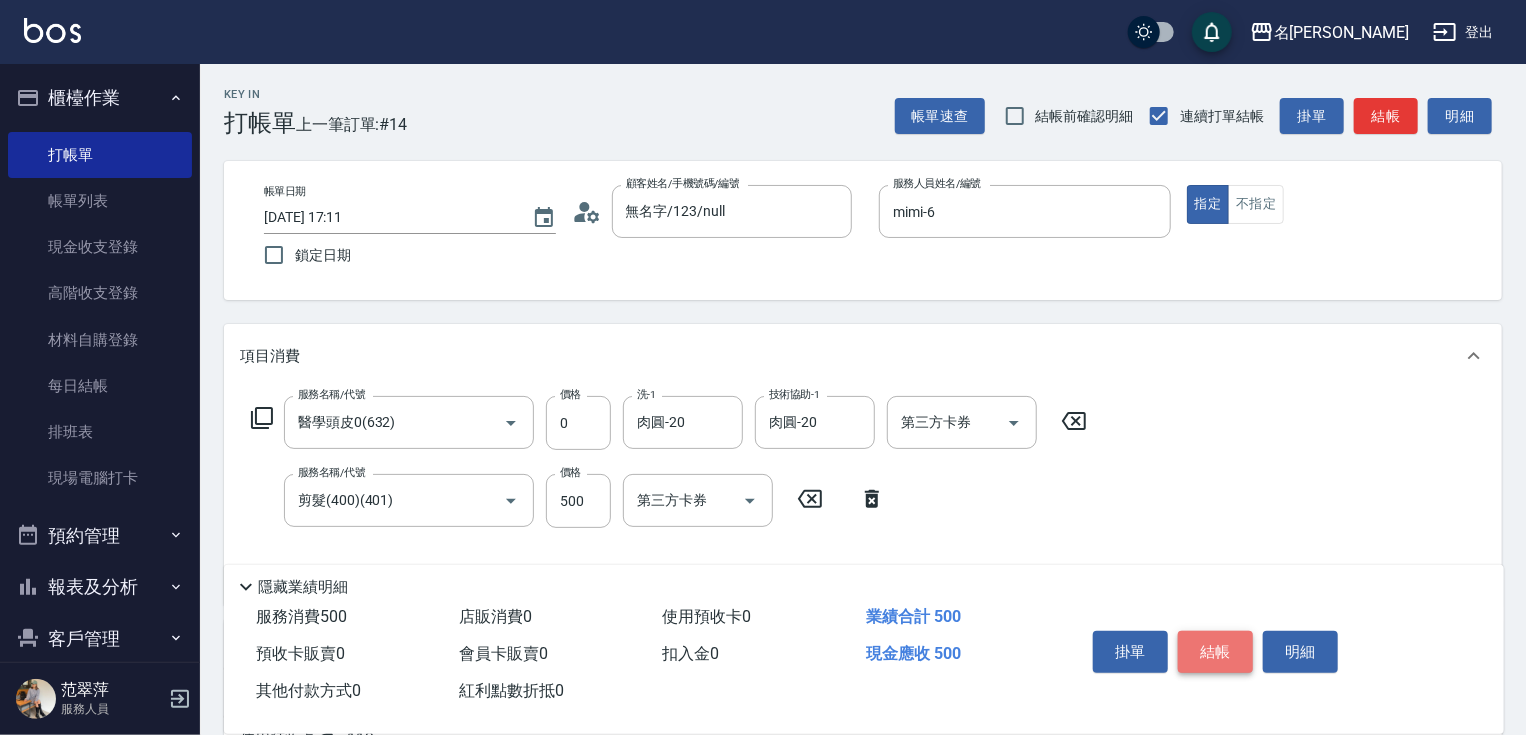 click on "結帳" at bounding box center (1215, 652) 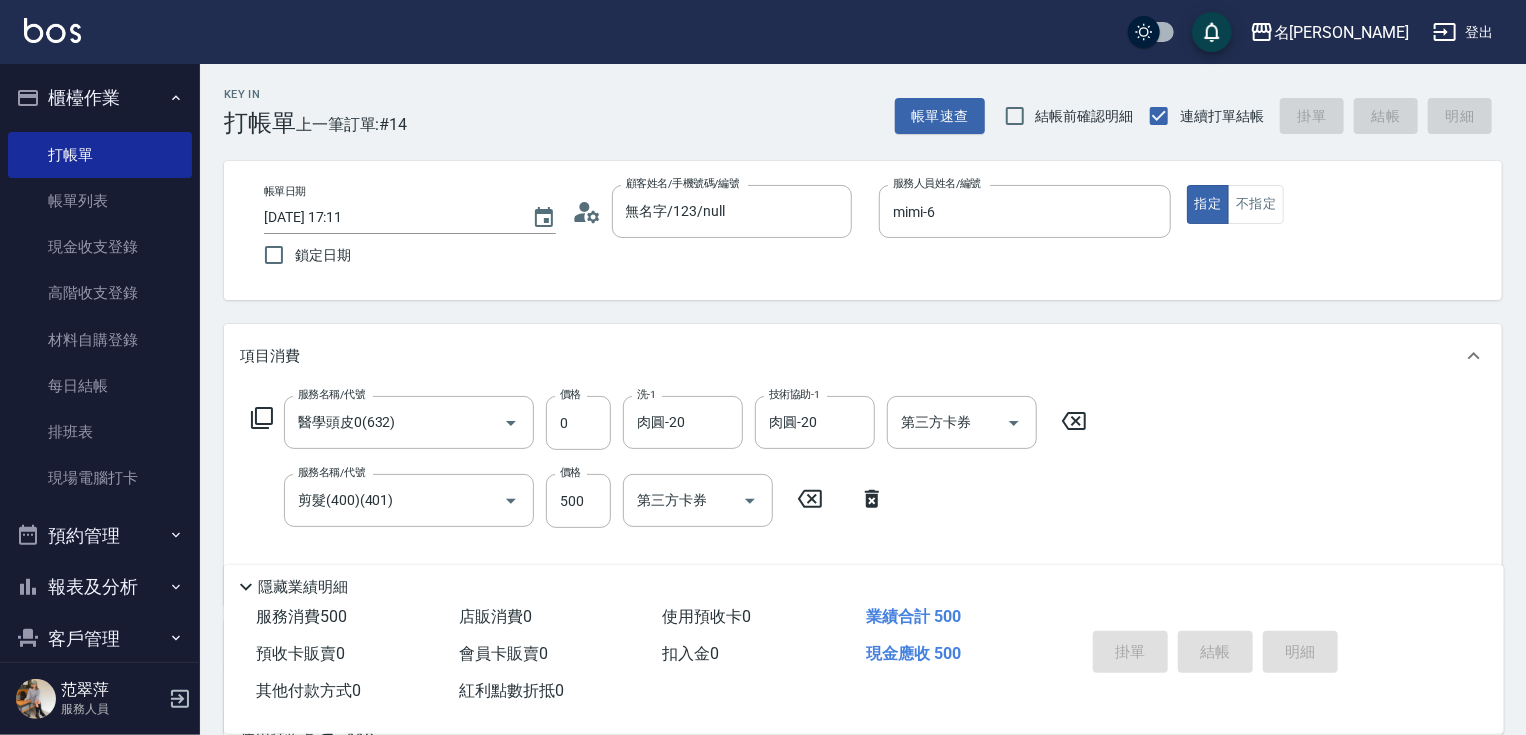 type on "[DATE] 18:10" 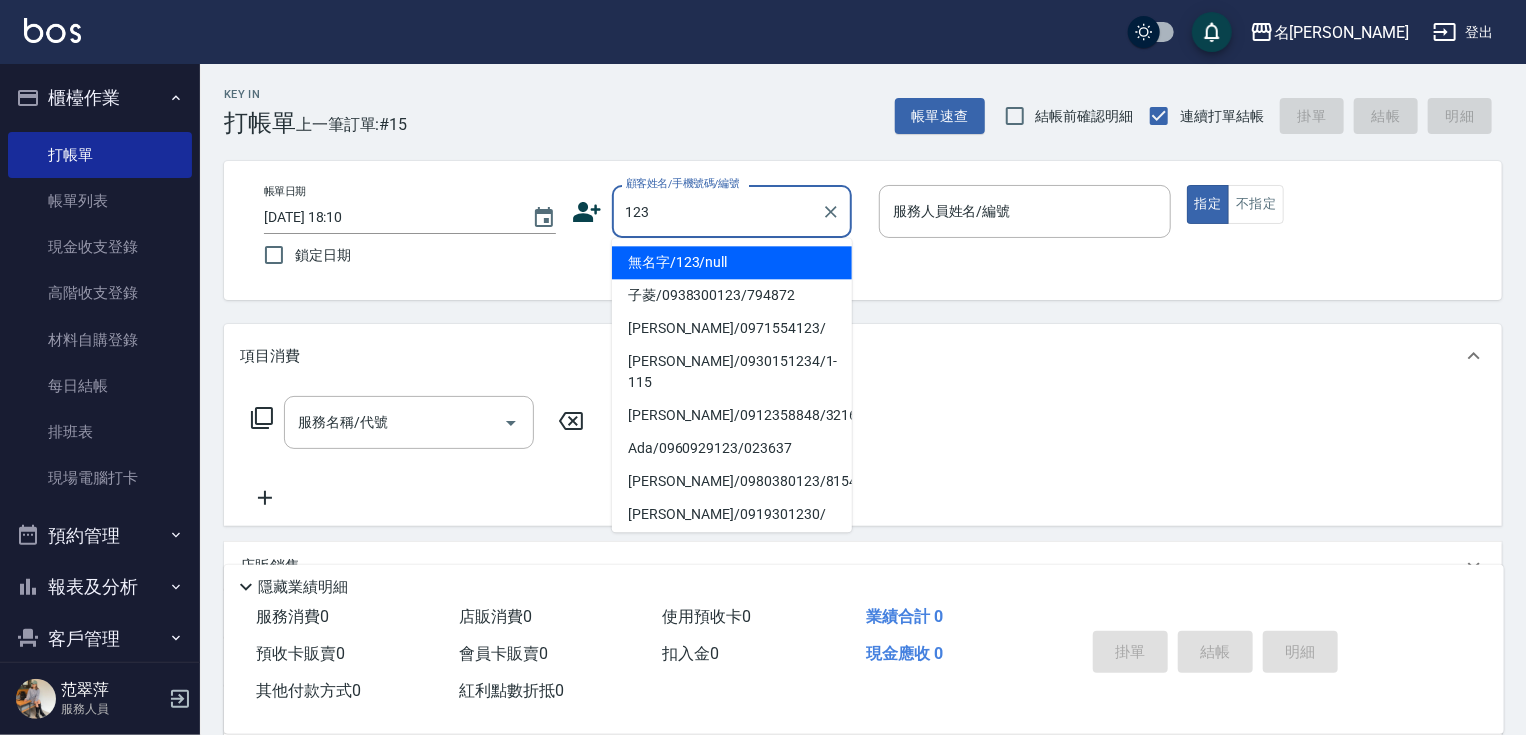 click on "無名字/123/null" at bounding box center [732, 262] 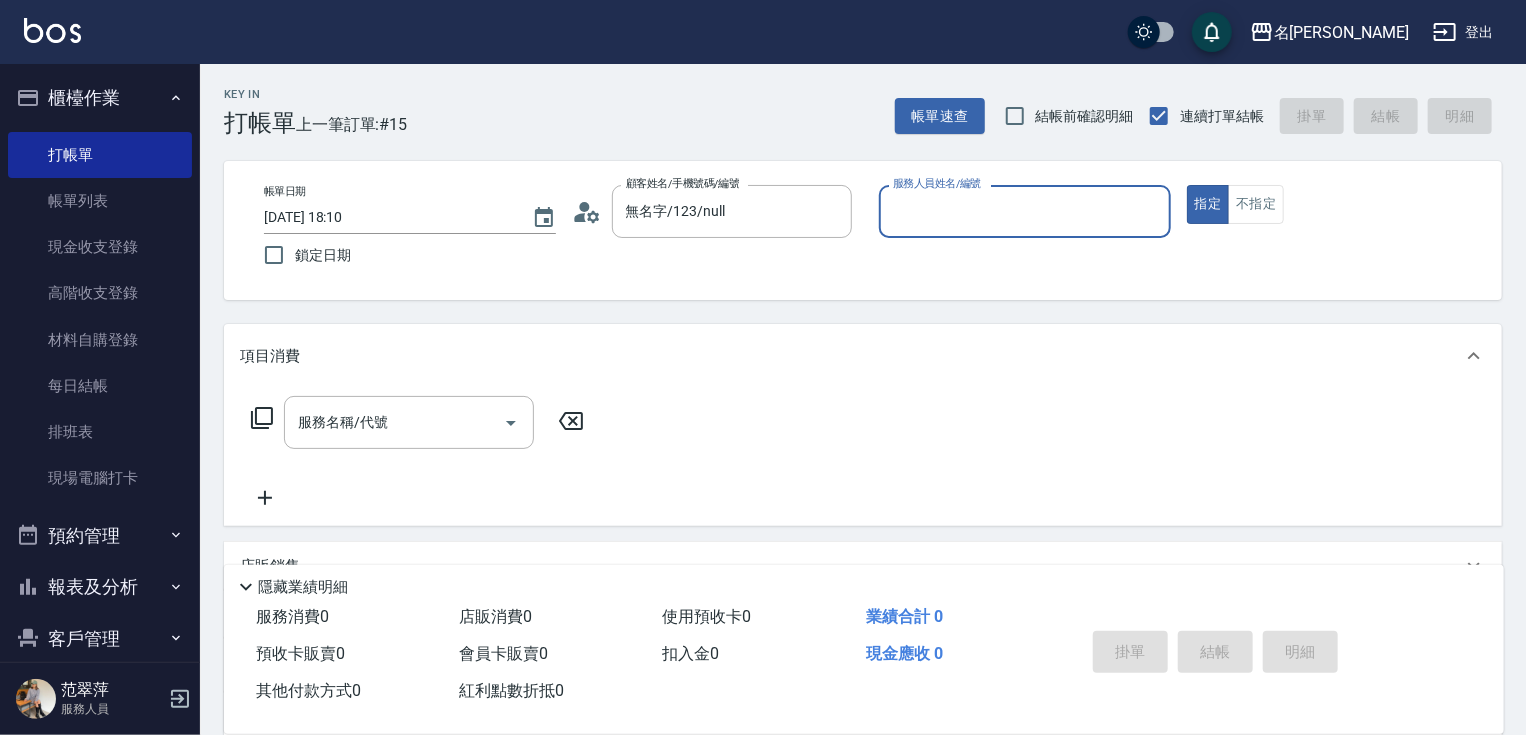 click on "服務人員姓名/編號" at bounding box center (1025, 211) 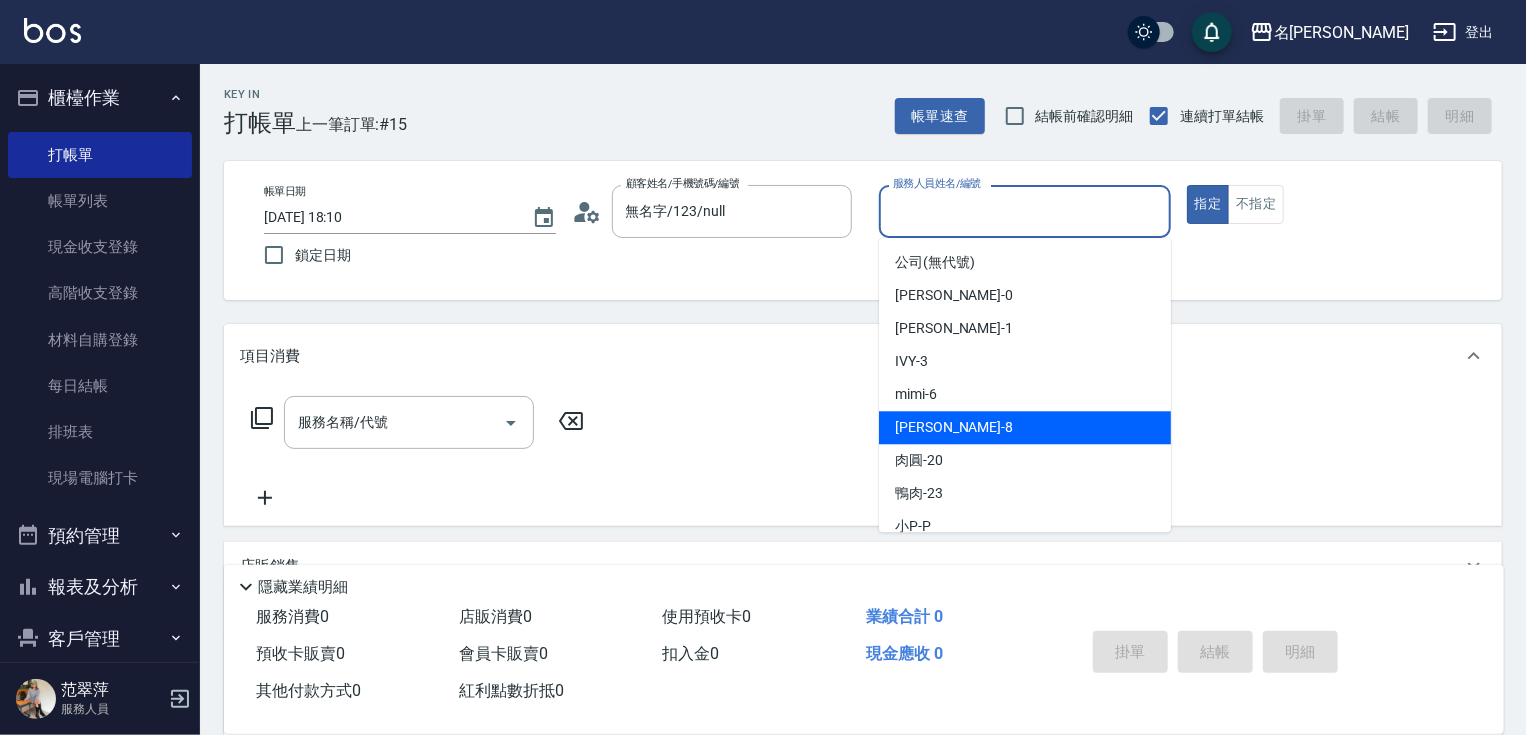drag, startPoint x: 964, startPoint y: 428, endPoint x: 990, endPoint y: 407, distance: 33.42155 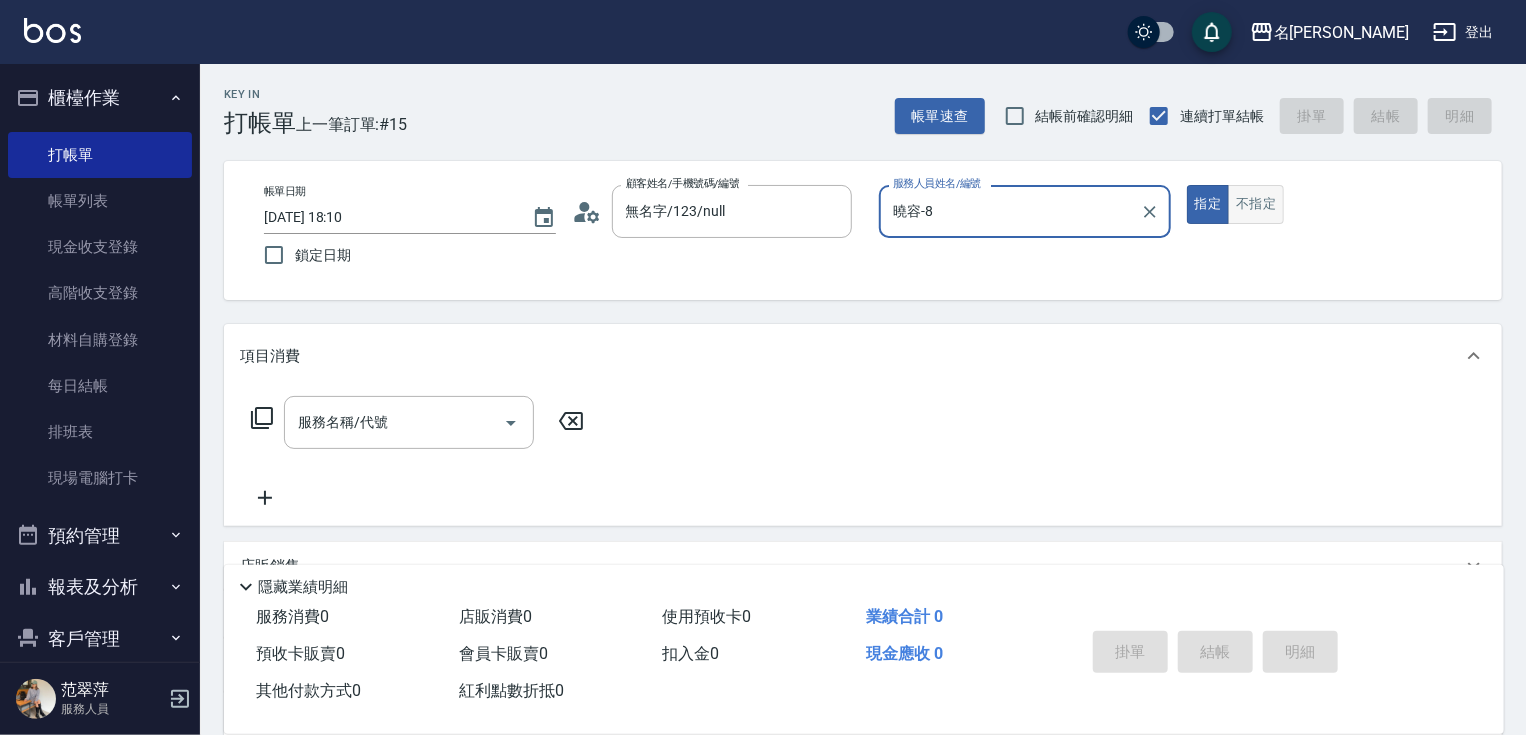 click on "不指定" at bounding box center [1256, 204] 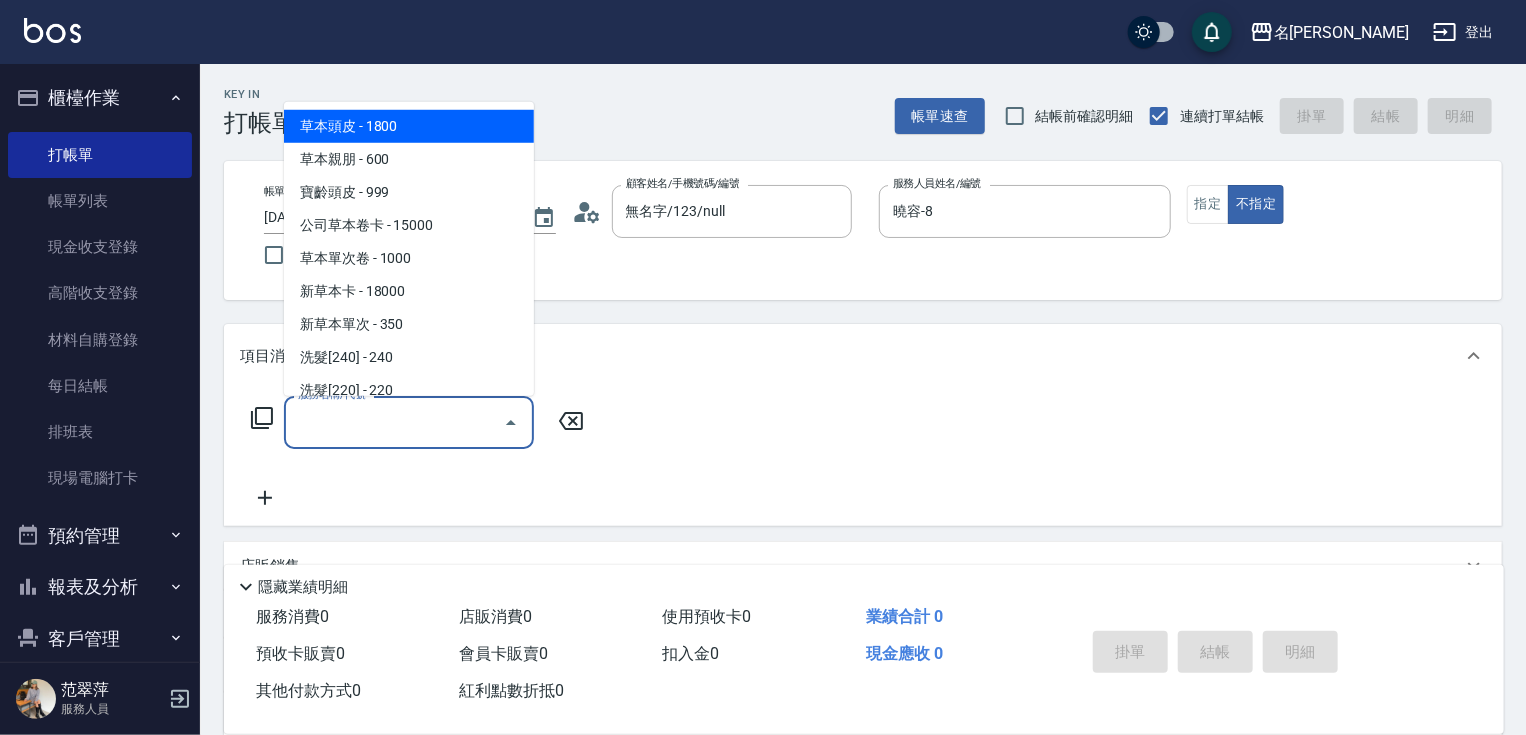 click on "服務名稱/代號" at bounding box center [394, 422] 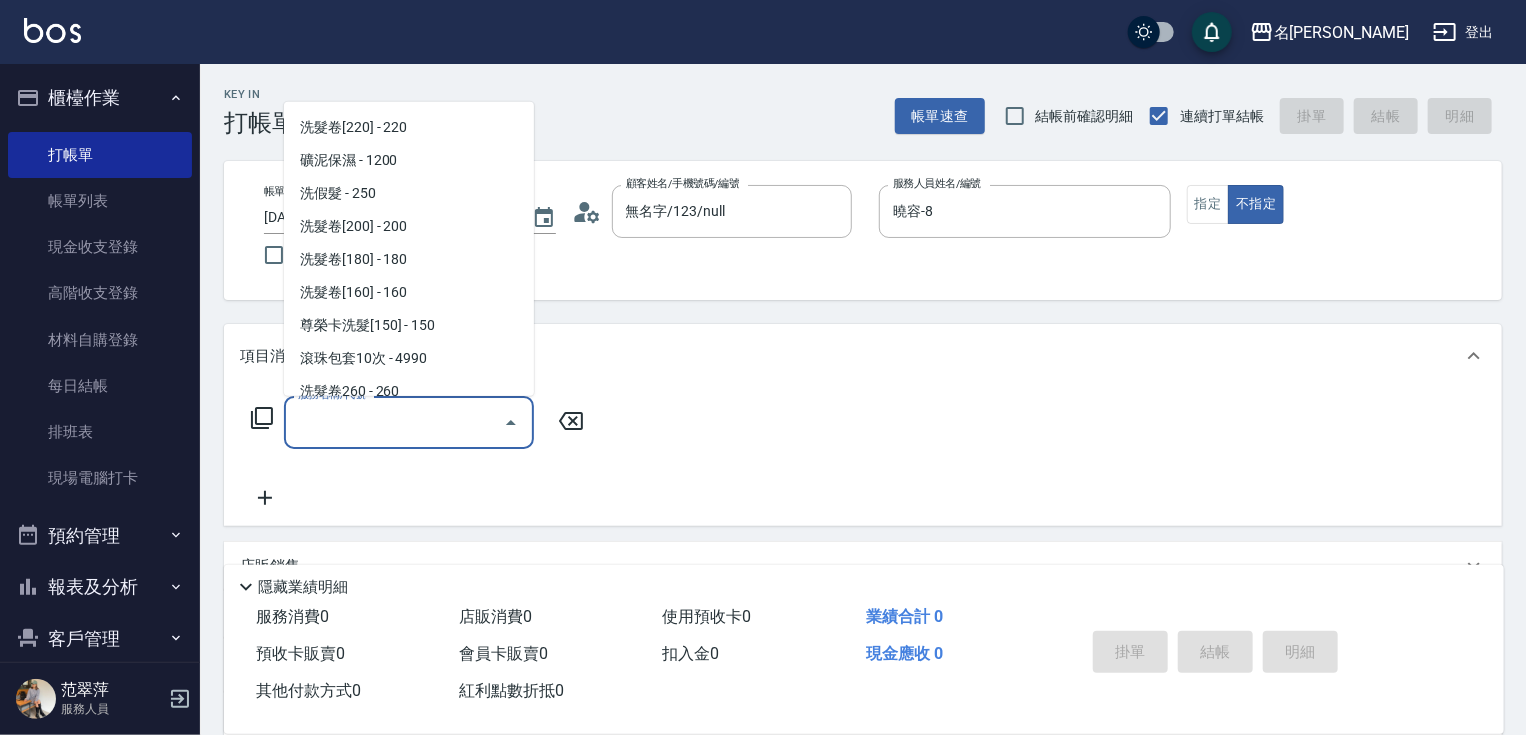 scroll, scrollTop: 384, scrollLeft: 0, axis: vertical 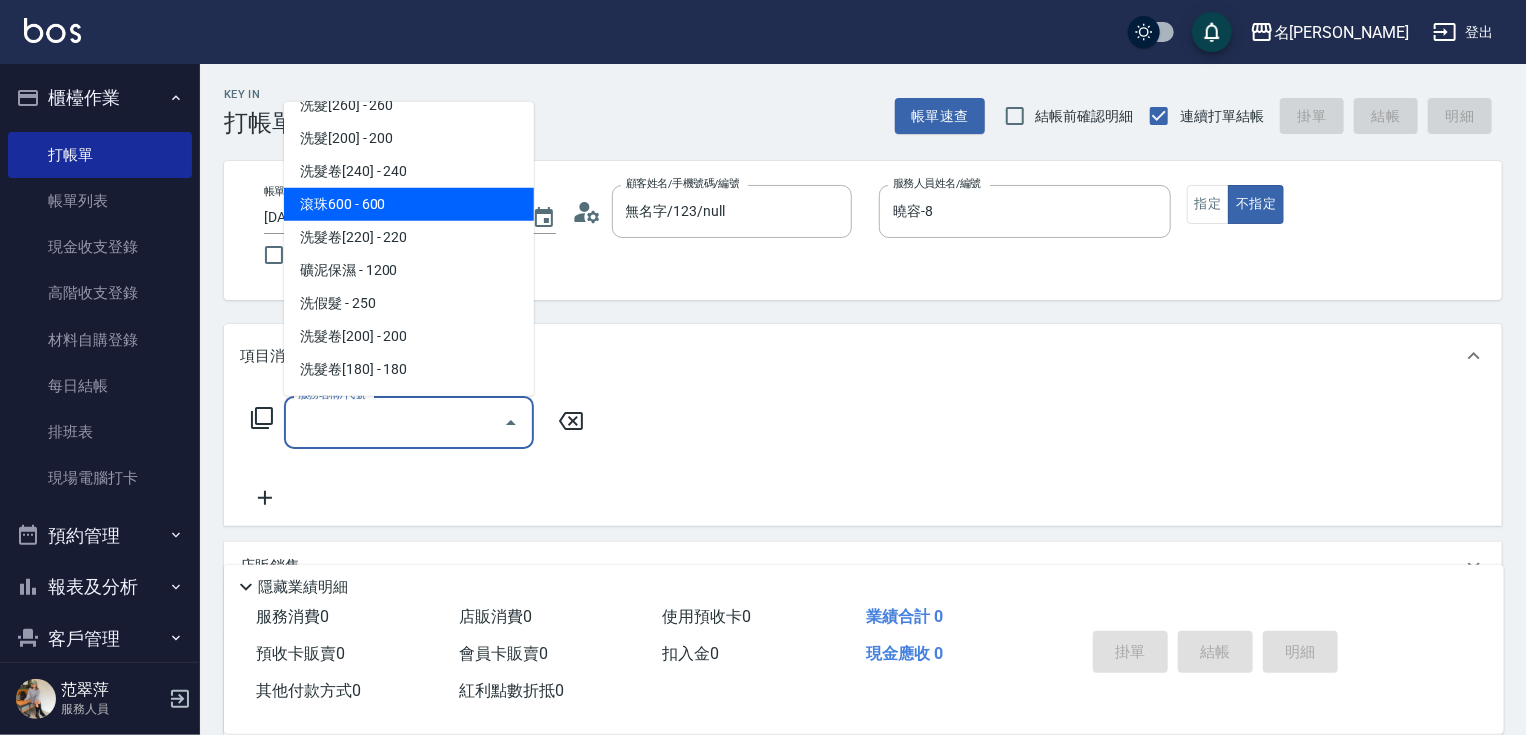 click on "滾珠600 - 600" at bounding box center [409, 204] 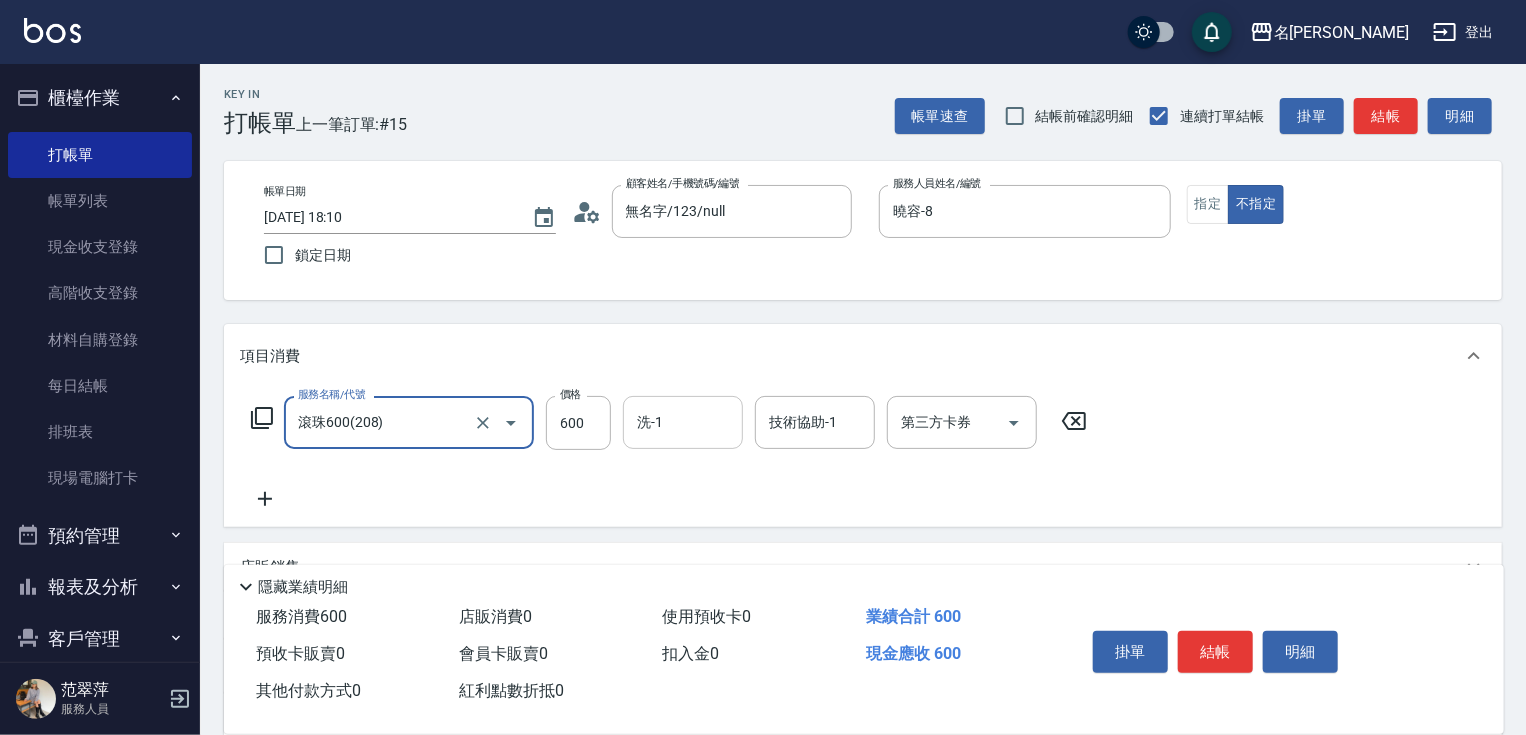click on "洗-1 洗-1" at bounding box center [683, 422] 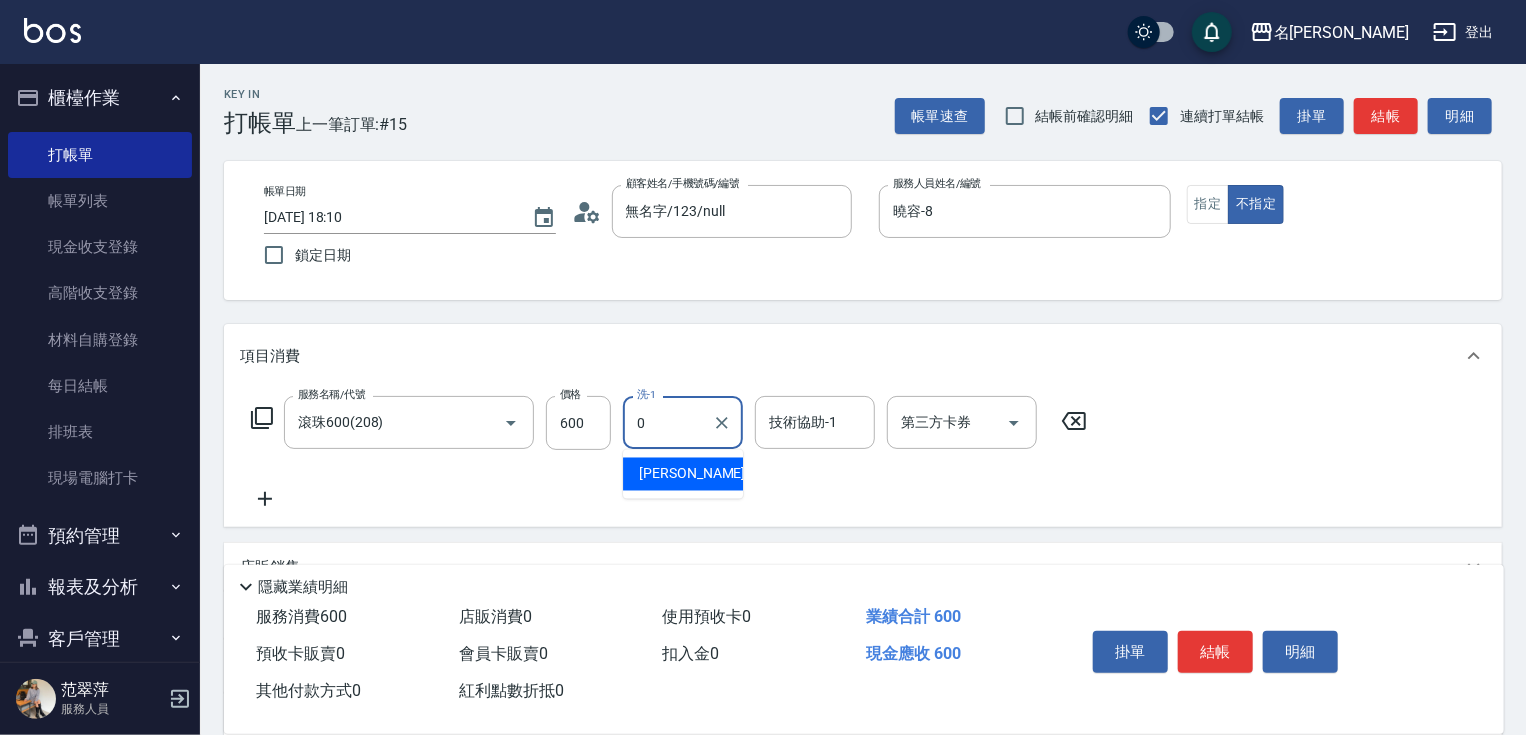 type on "0" 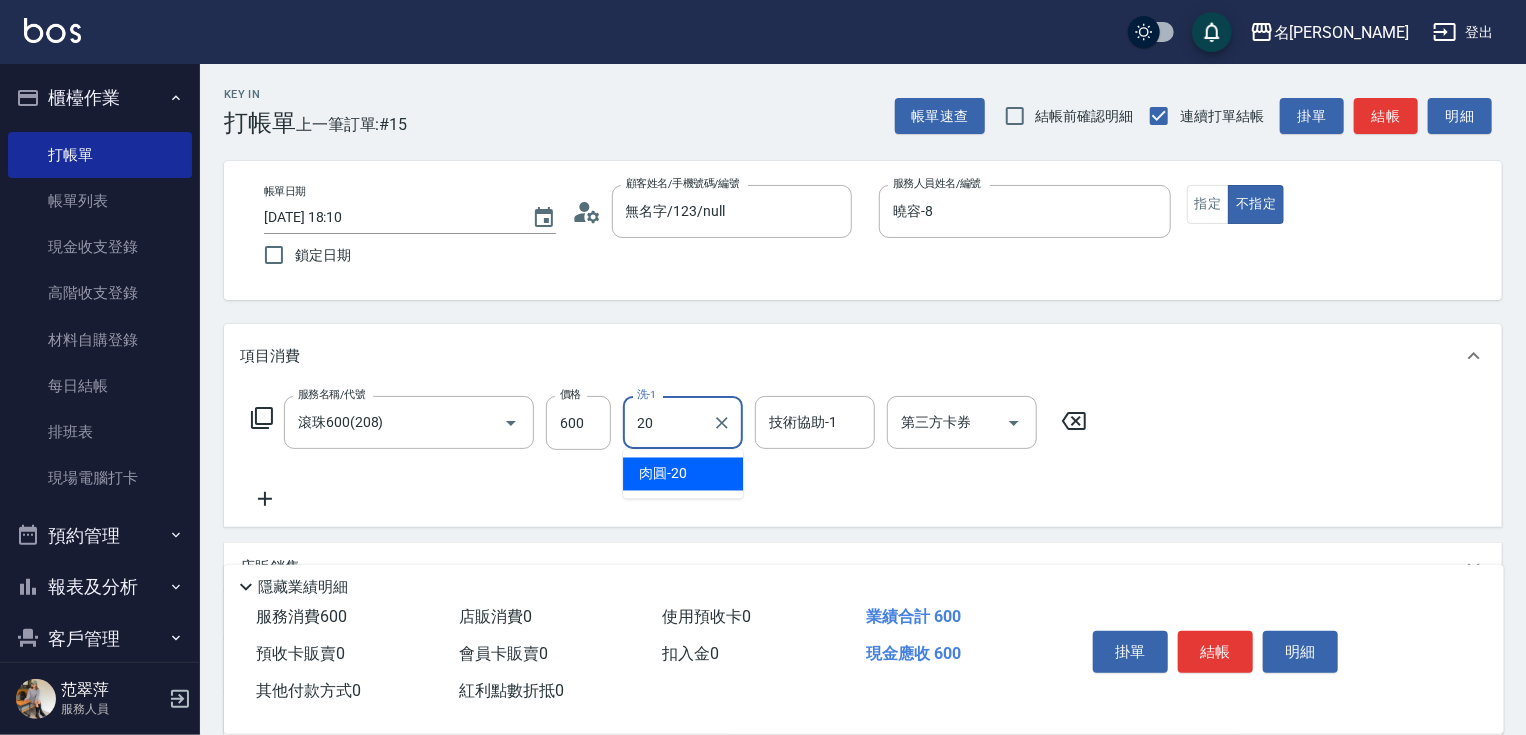 type on "肉圓-20" 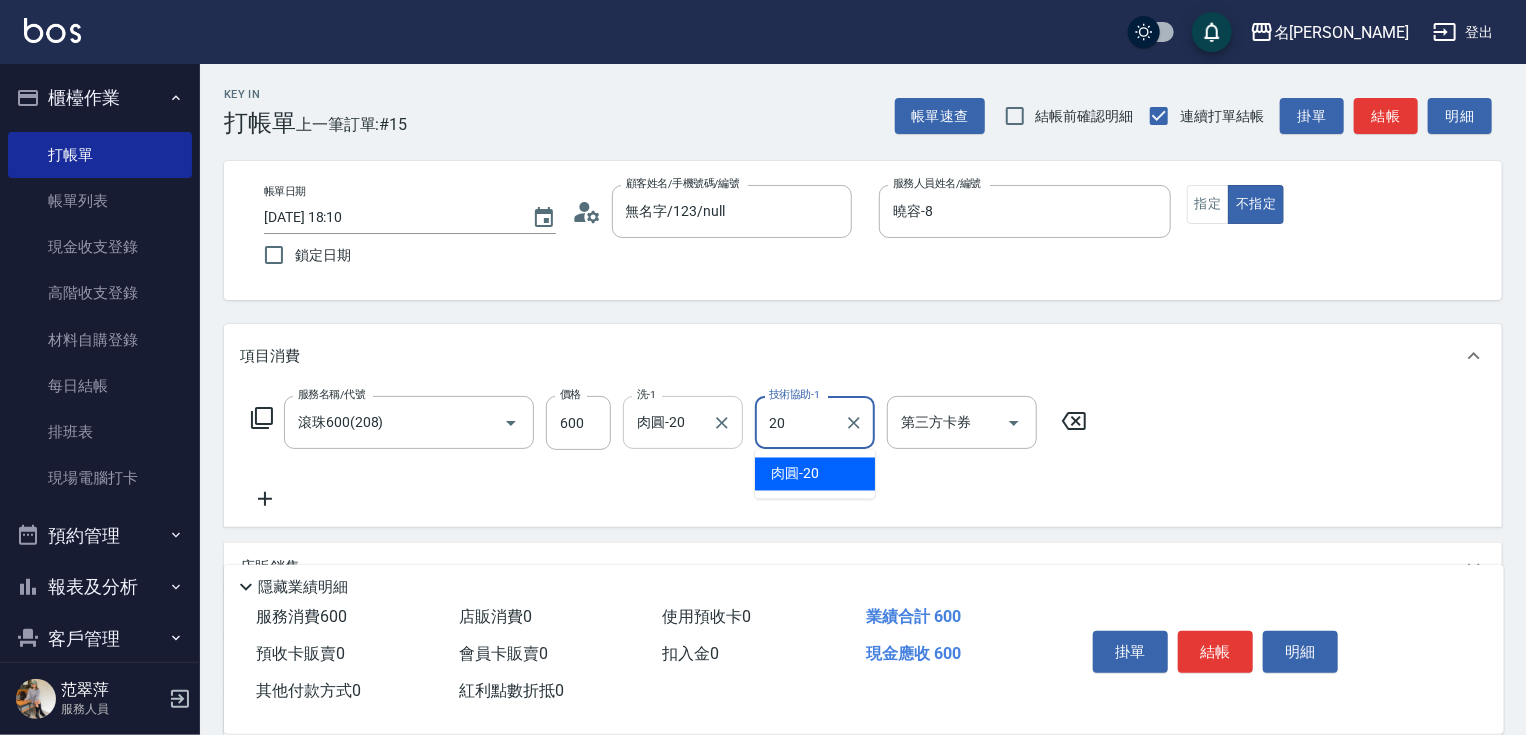 type on "肉圓-20" 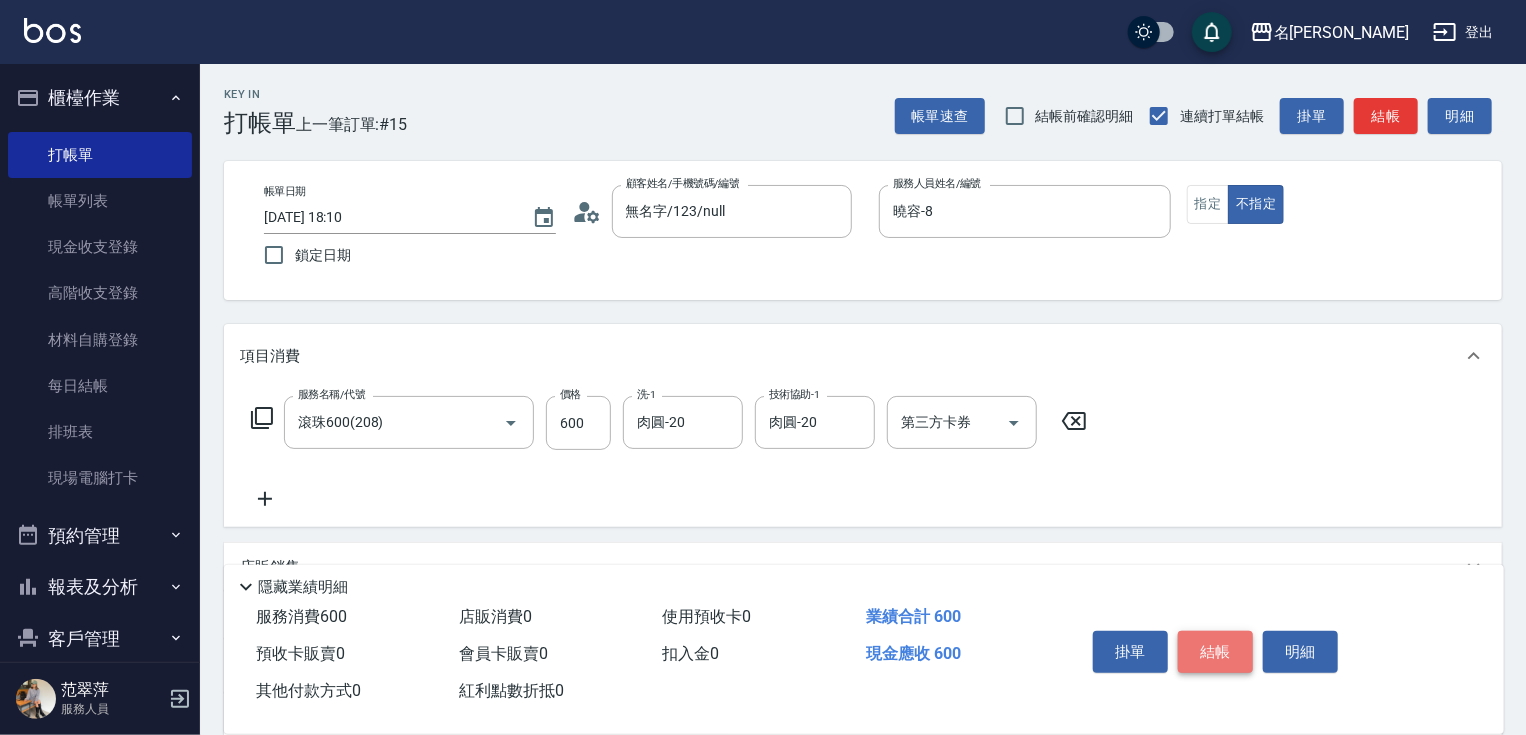 click on "結帳" at bounding box center [1215, 652] 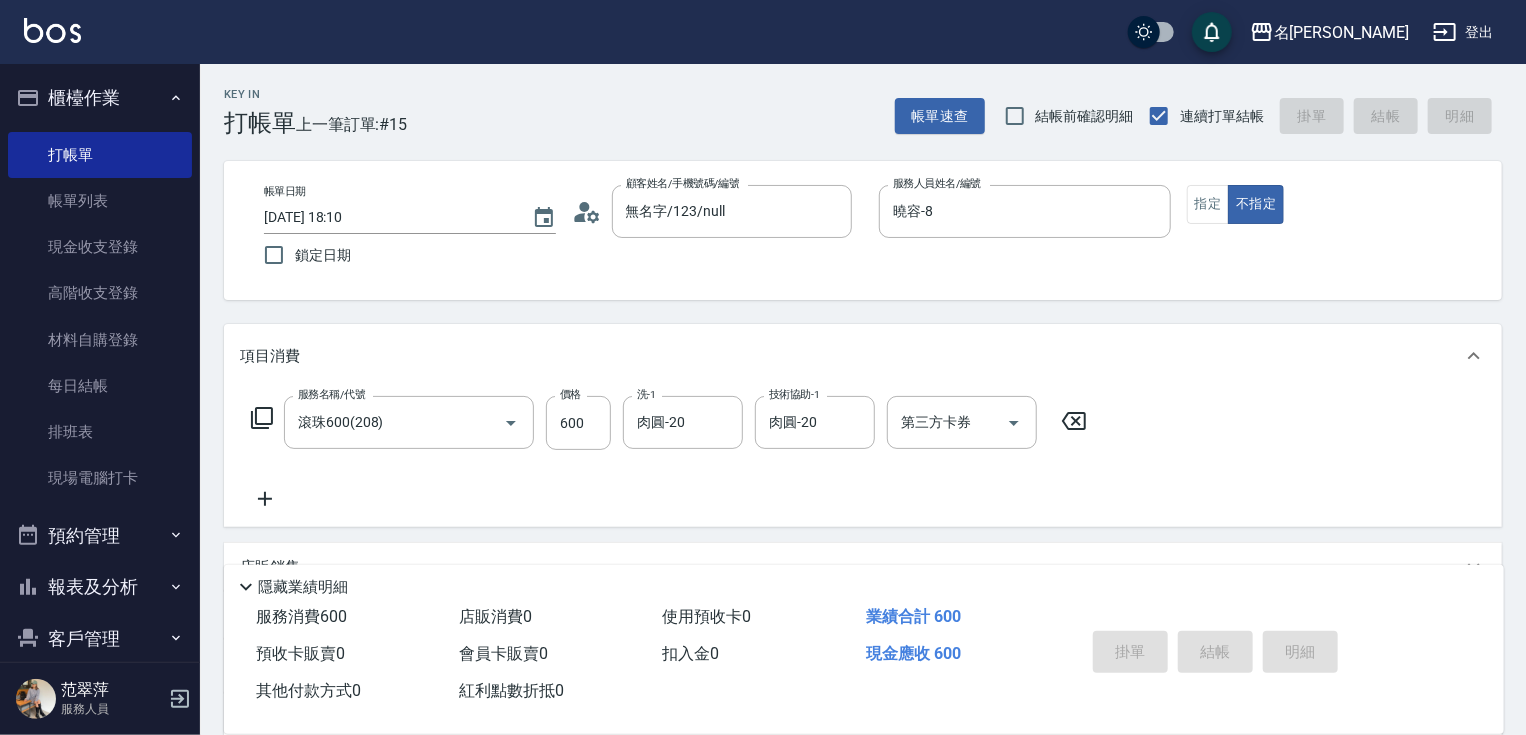 type 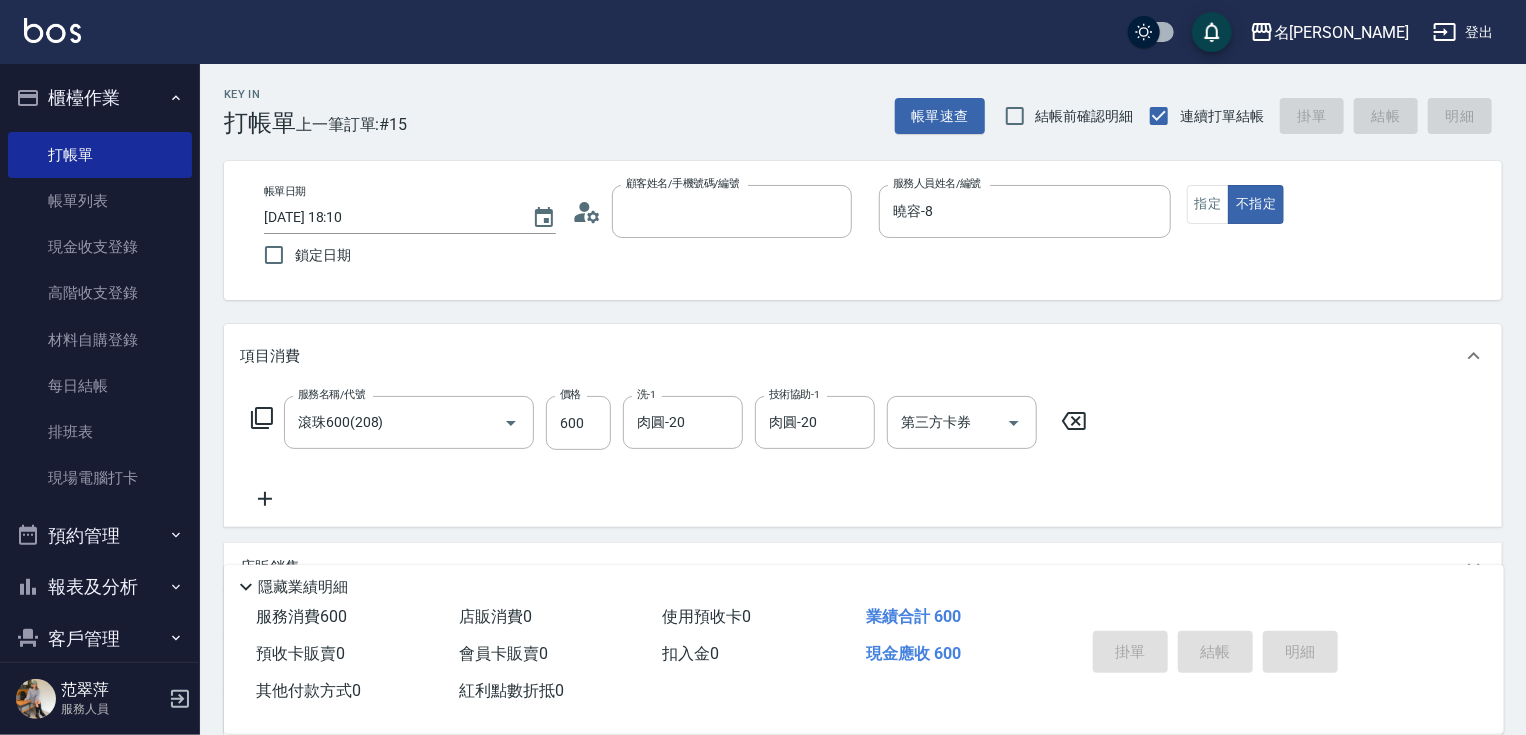 type 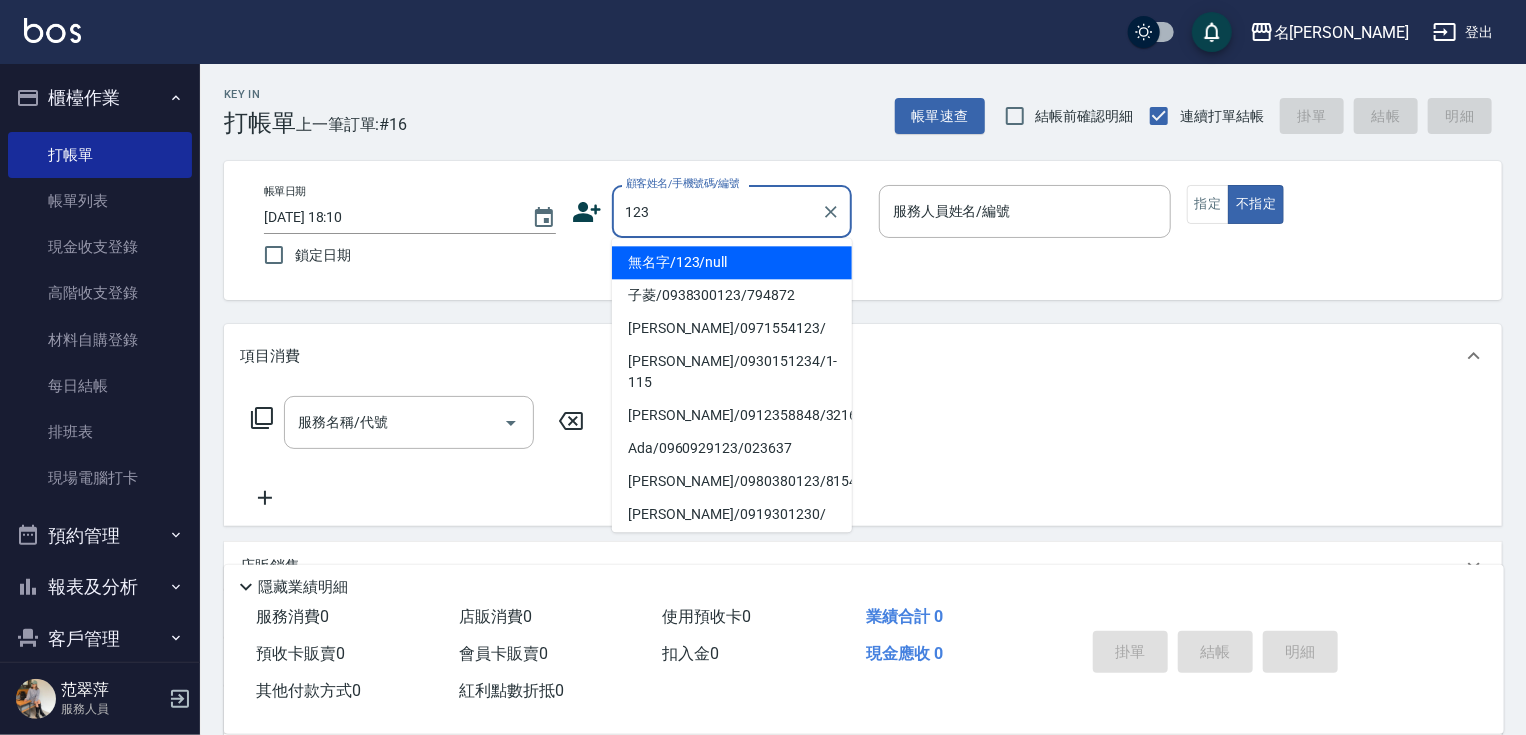 click on "無名字/123/null" at bounding box center (732, 262) 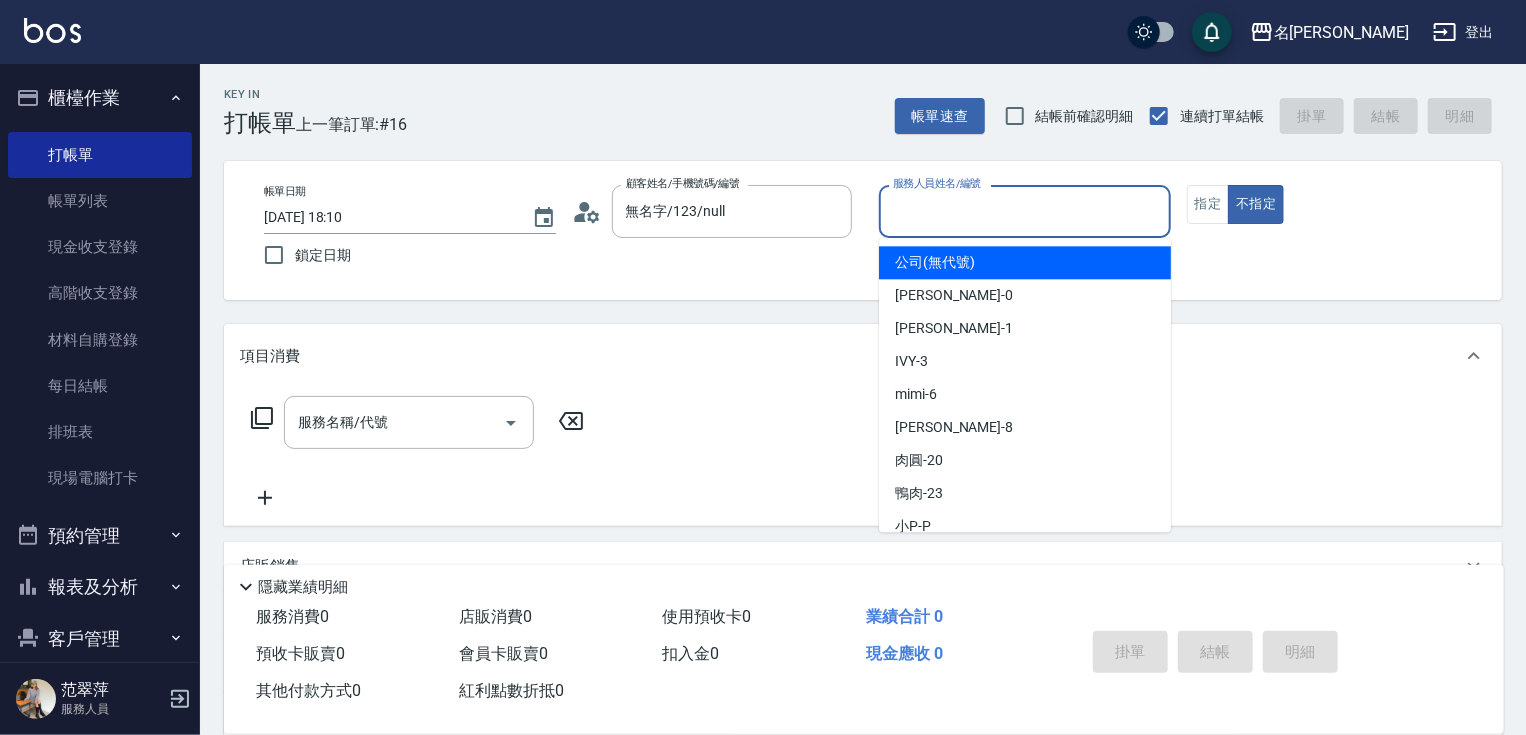 click on "服務人員姓名/編號" at bounding box center (1025, 211) 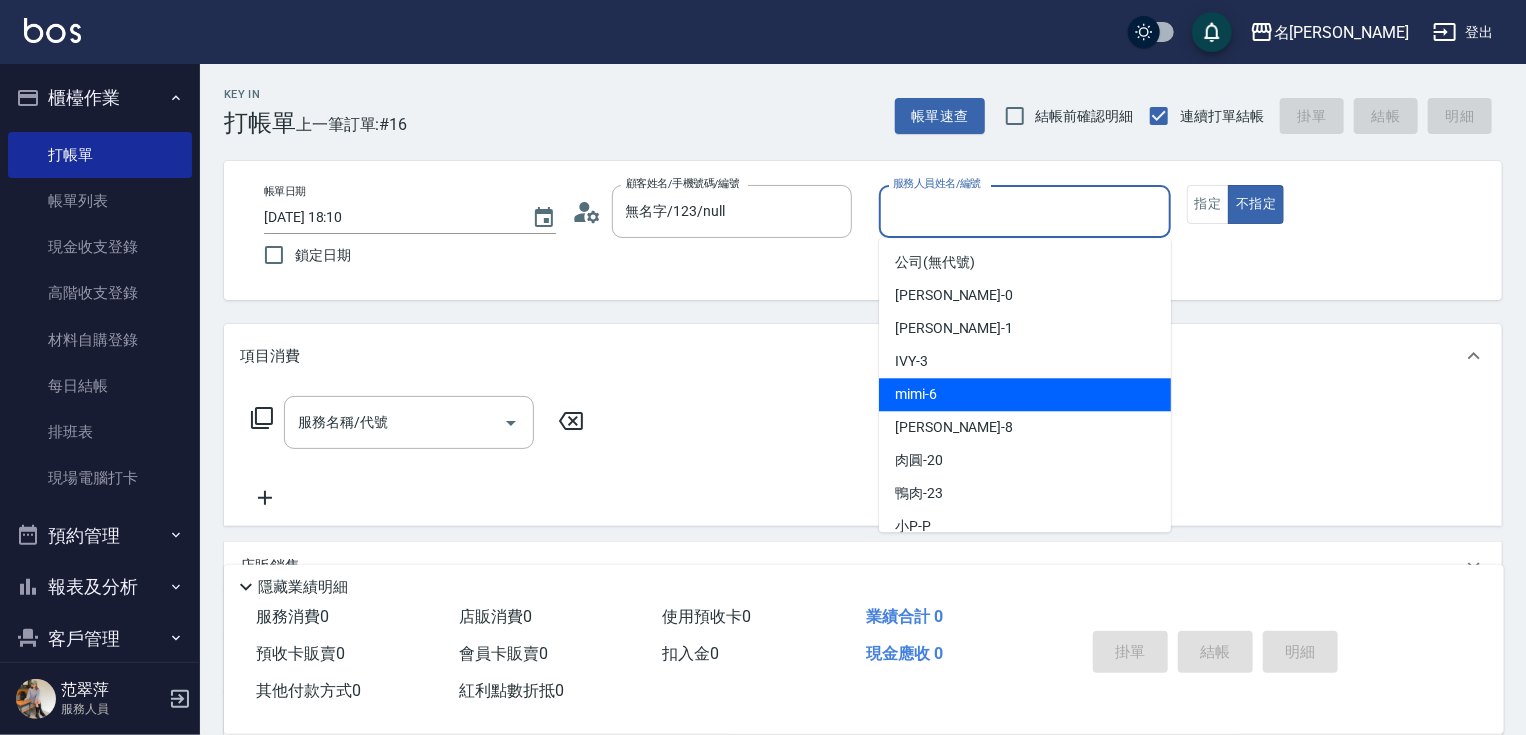 click on "mimi -6" at bounding box center [1025, 394] 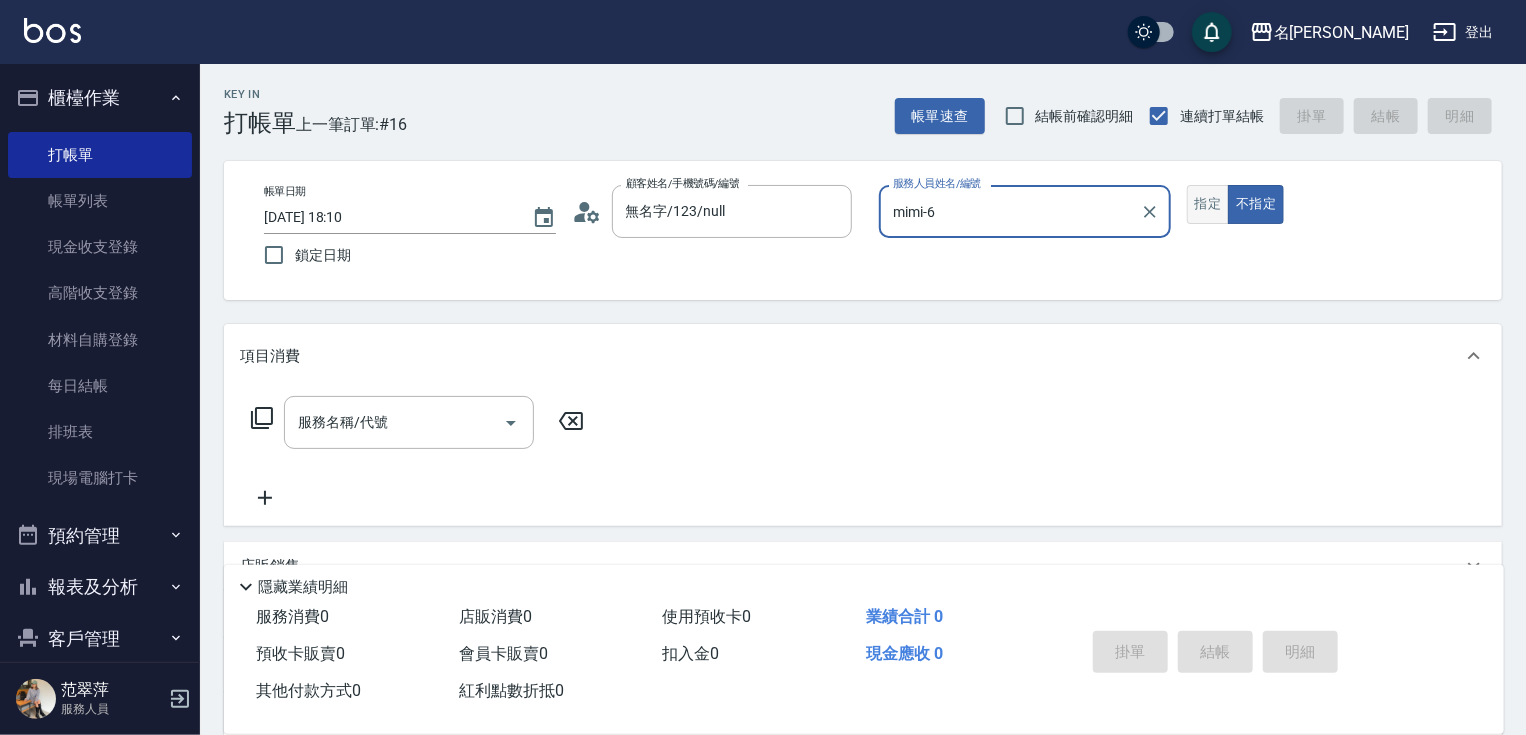 click on "指定" at bounding box center [1208, 204] 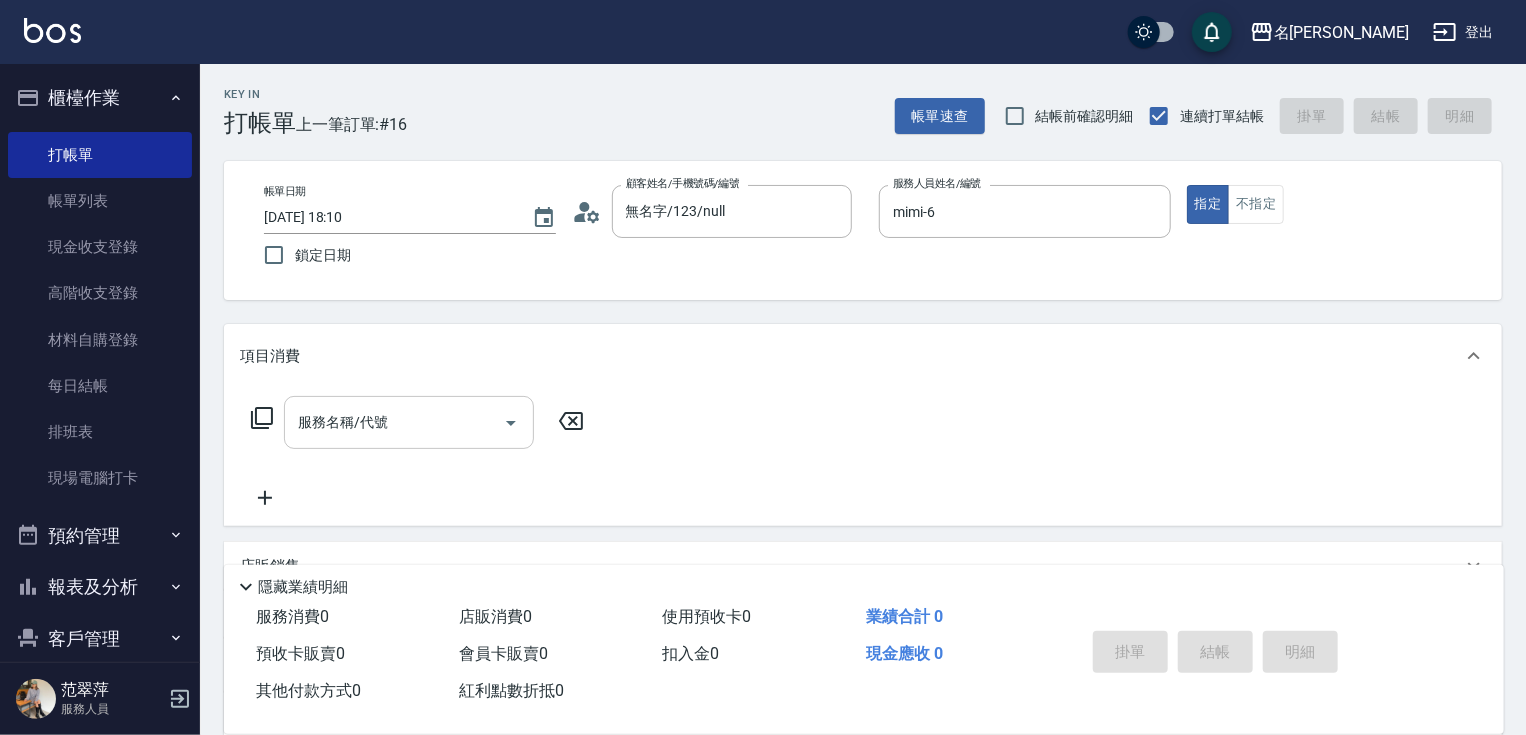 click on "服務名稱/代號" at bounding box center (394, 422) 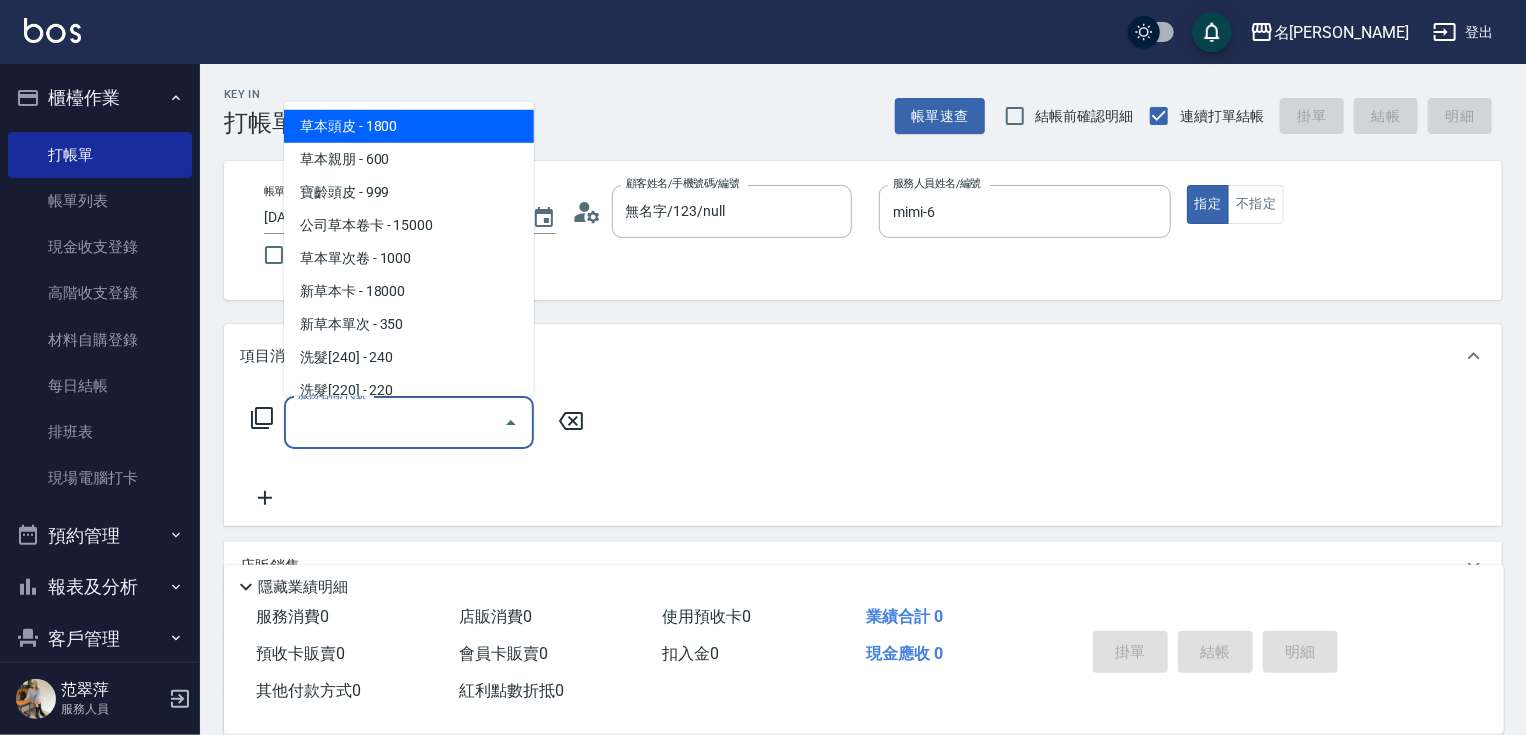 click 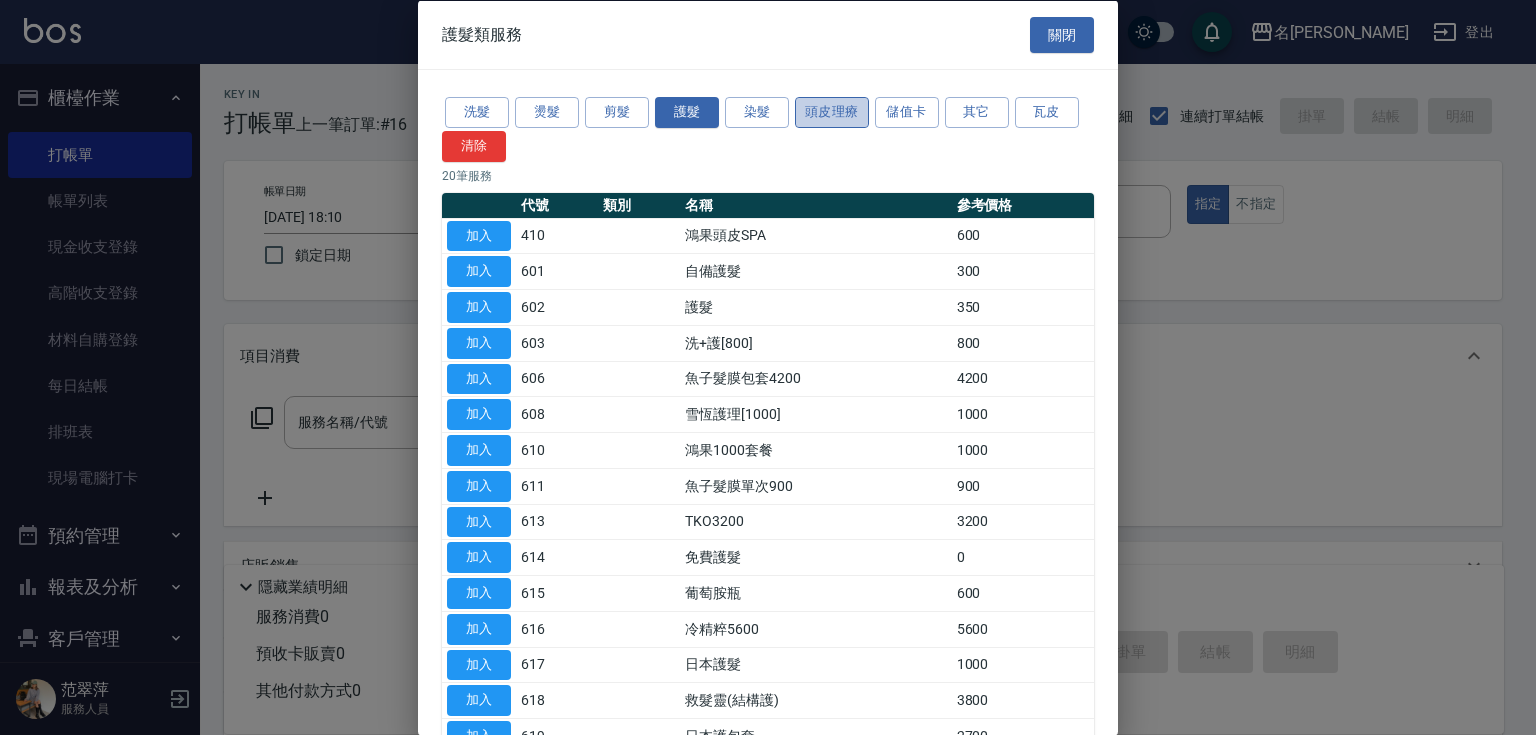 click on "頭皮理療" at bounding box center [832, 112] 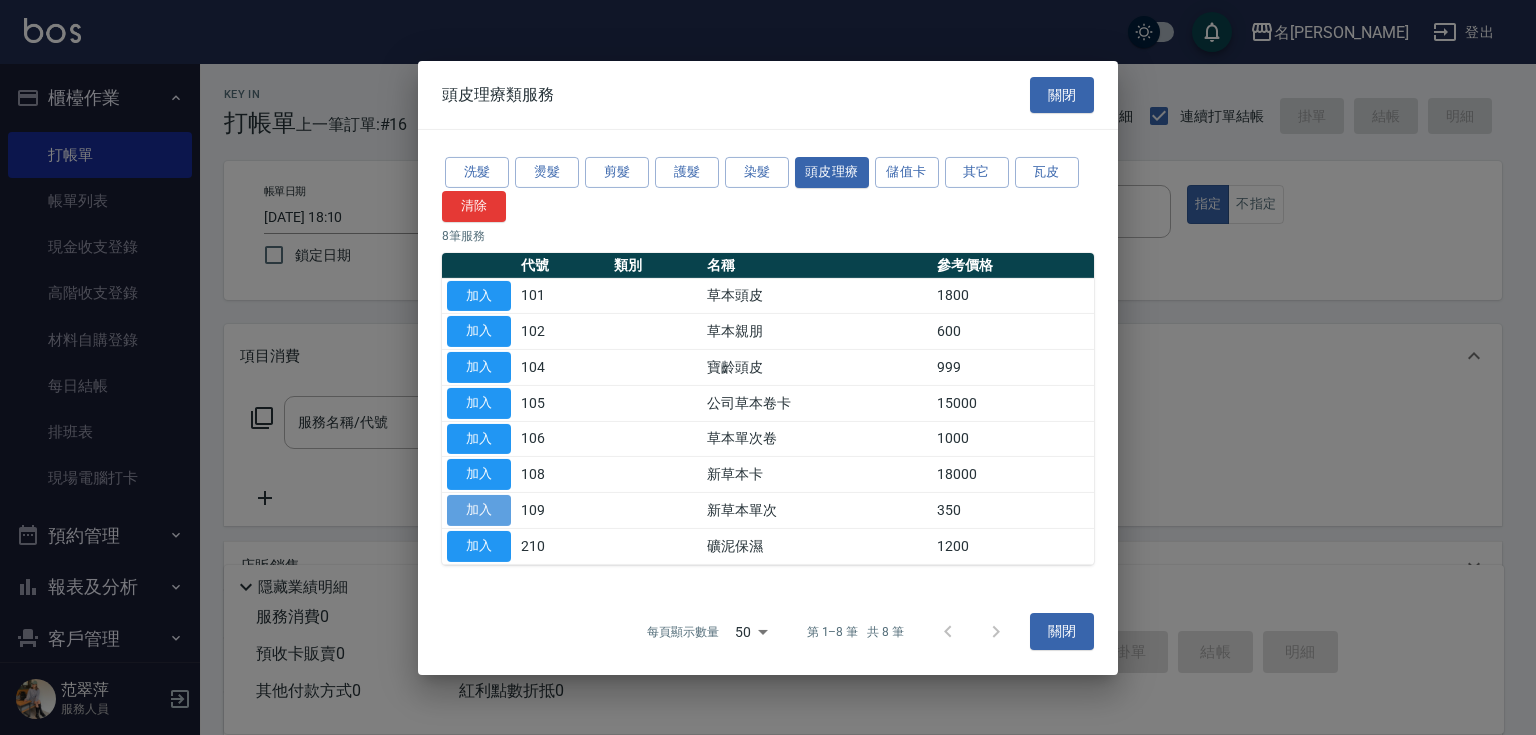 click on "加入" at bounding box center [479, 510] 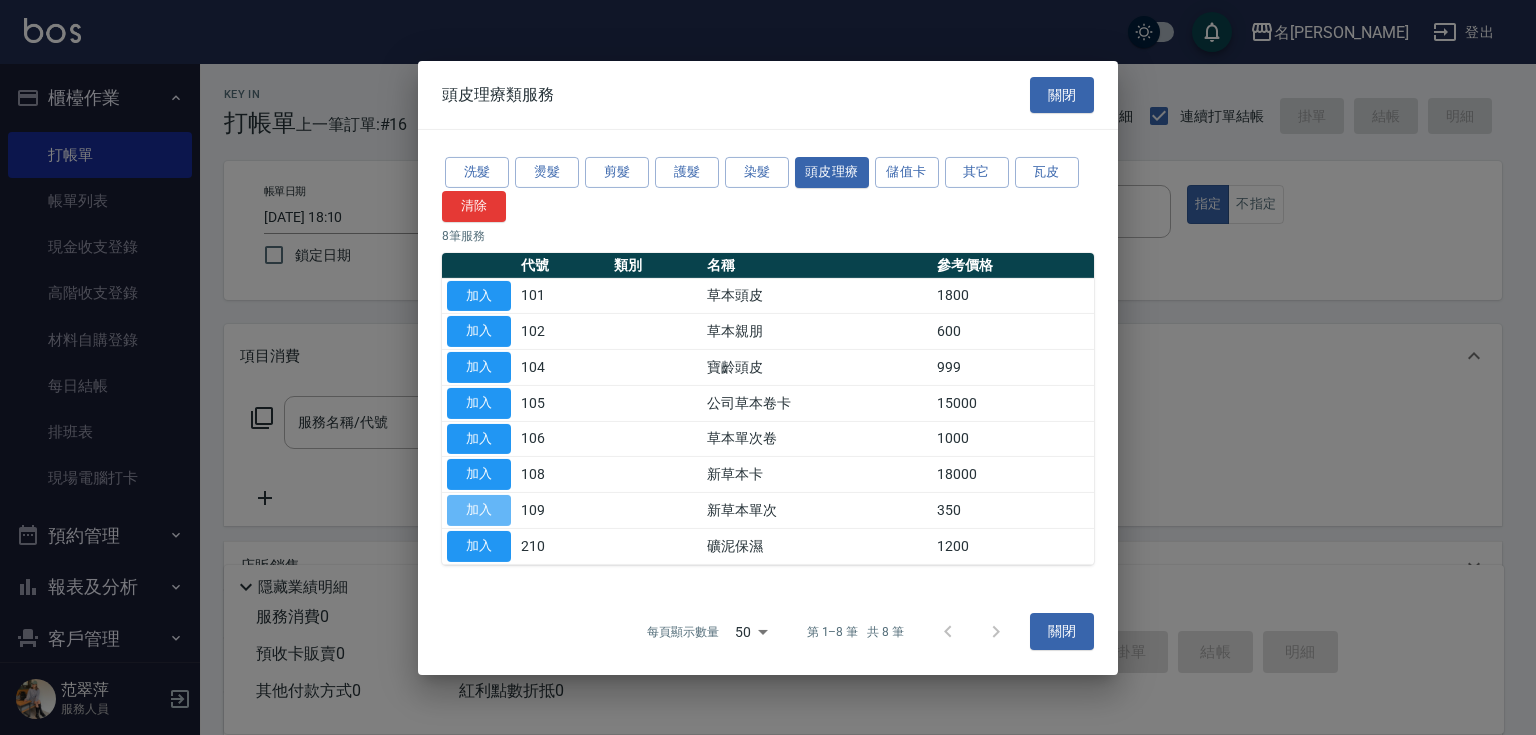 type on "新草本單次(109)" 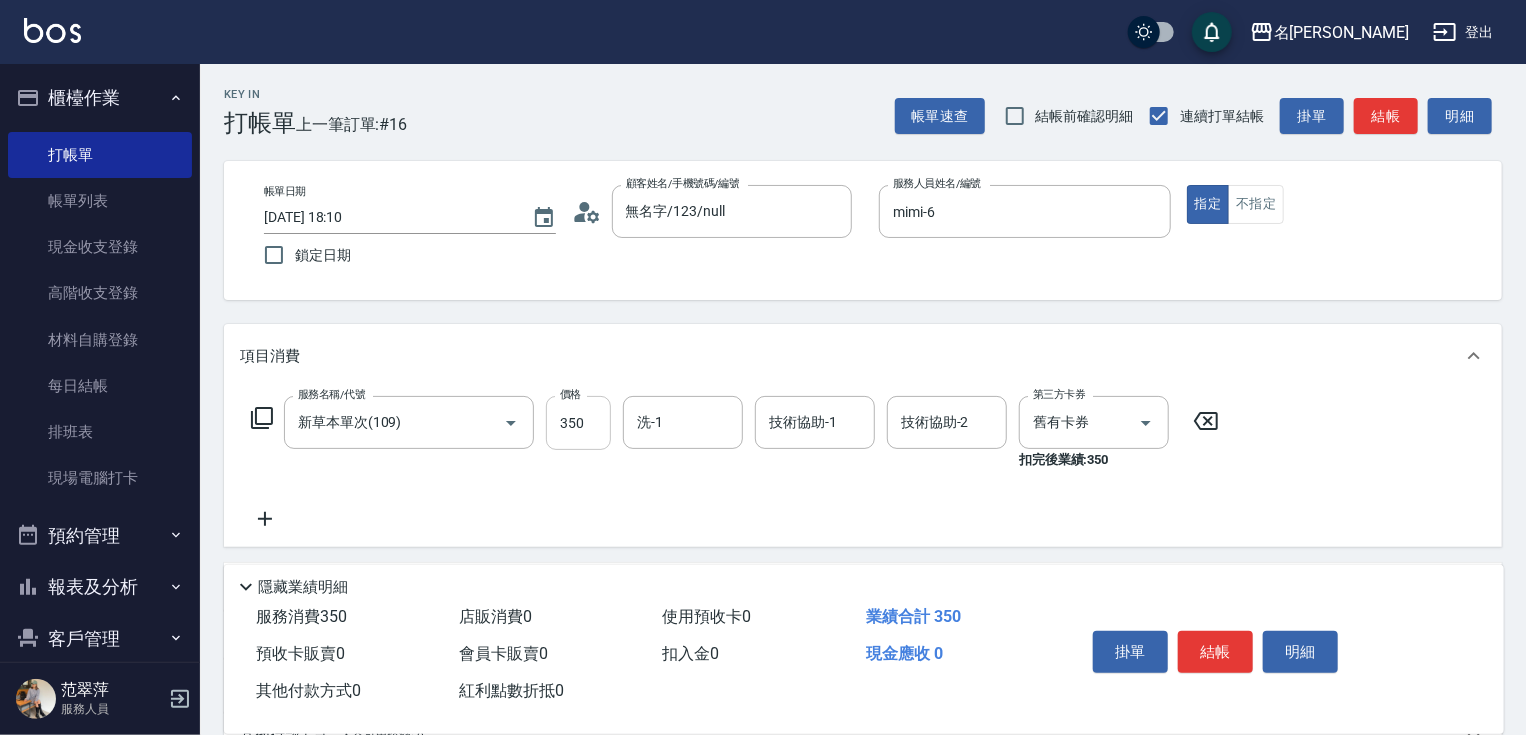 click on "350" at bounding box center [578, 423] 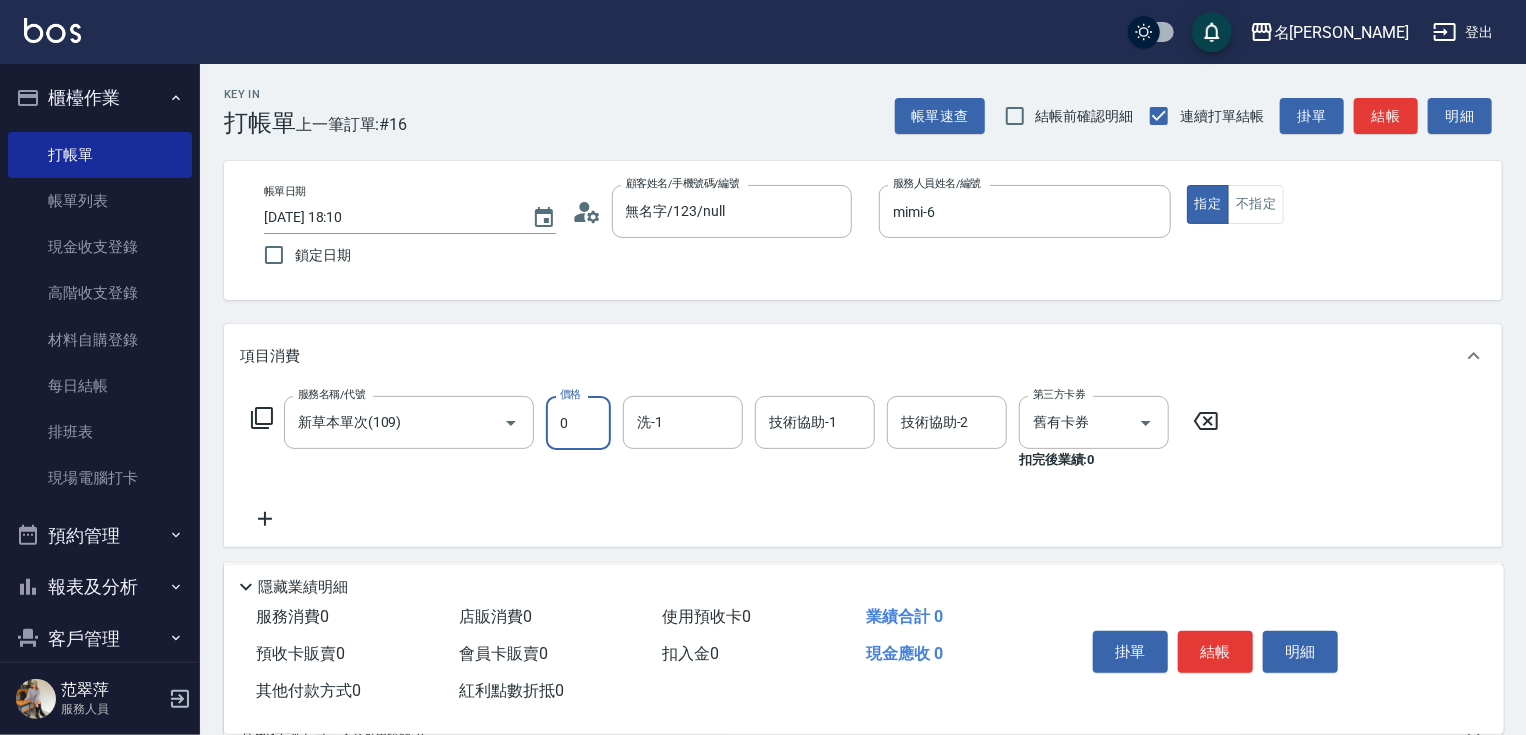 type on "0" 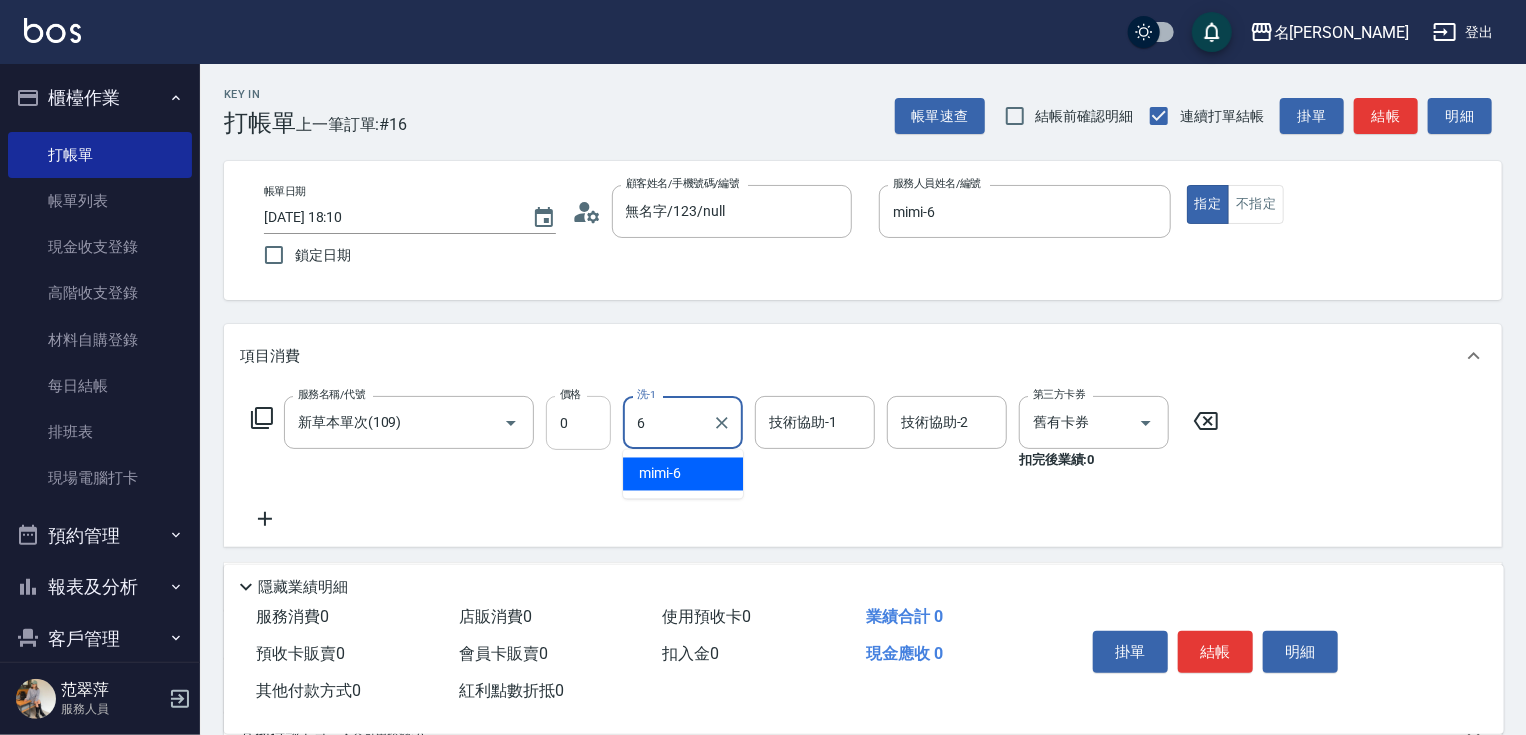 type on "mimi-6" 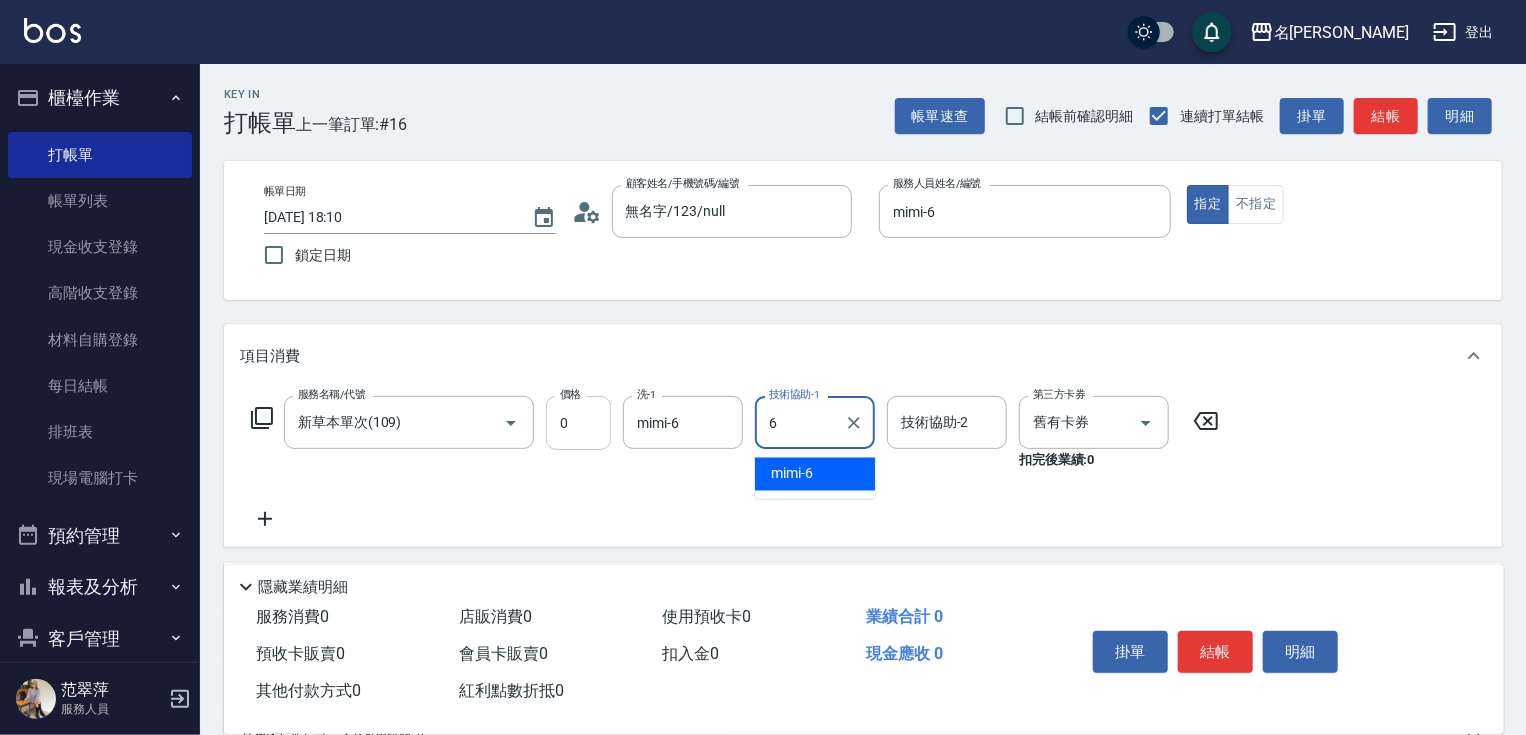 type on "mimi-6" 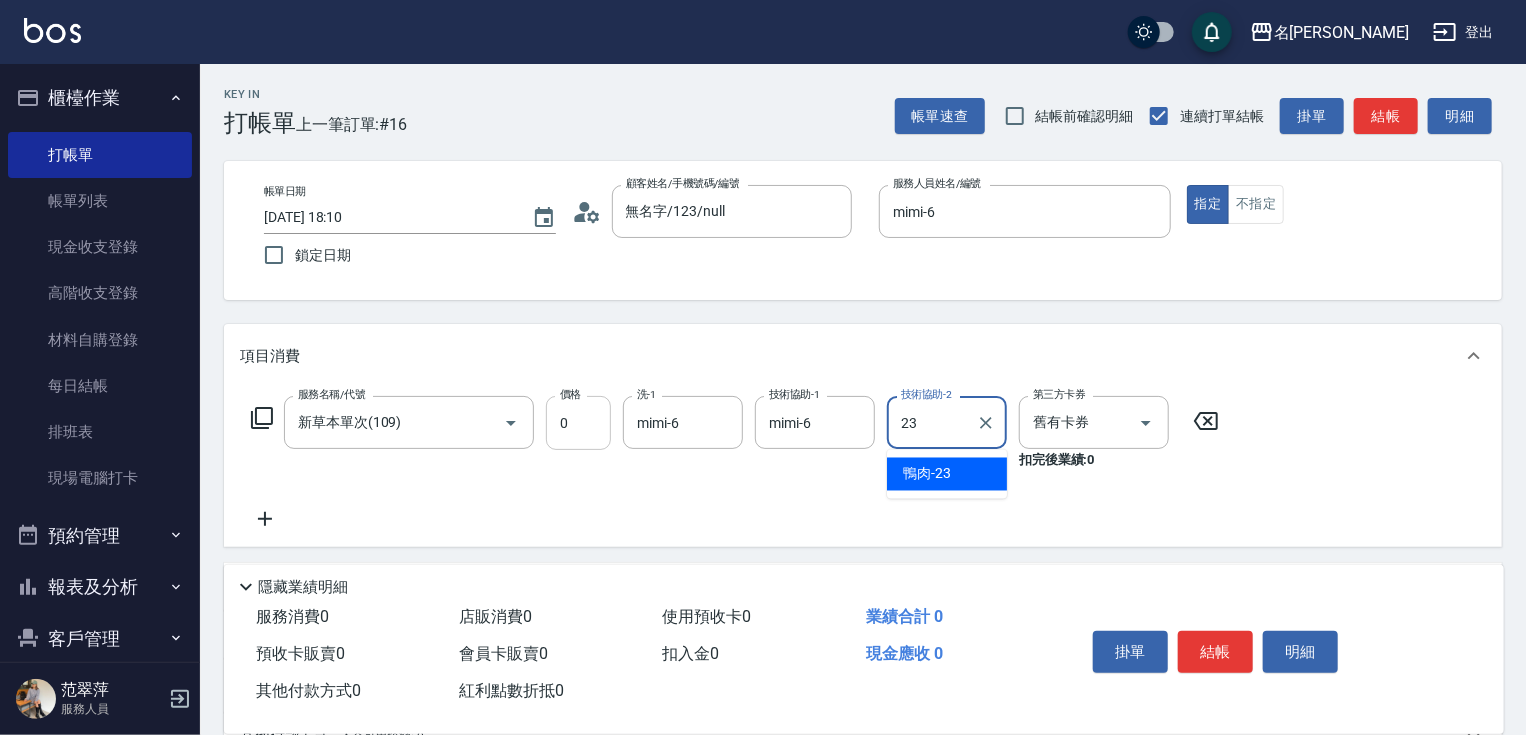 type on "鴨肉-23" 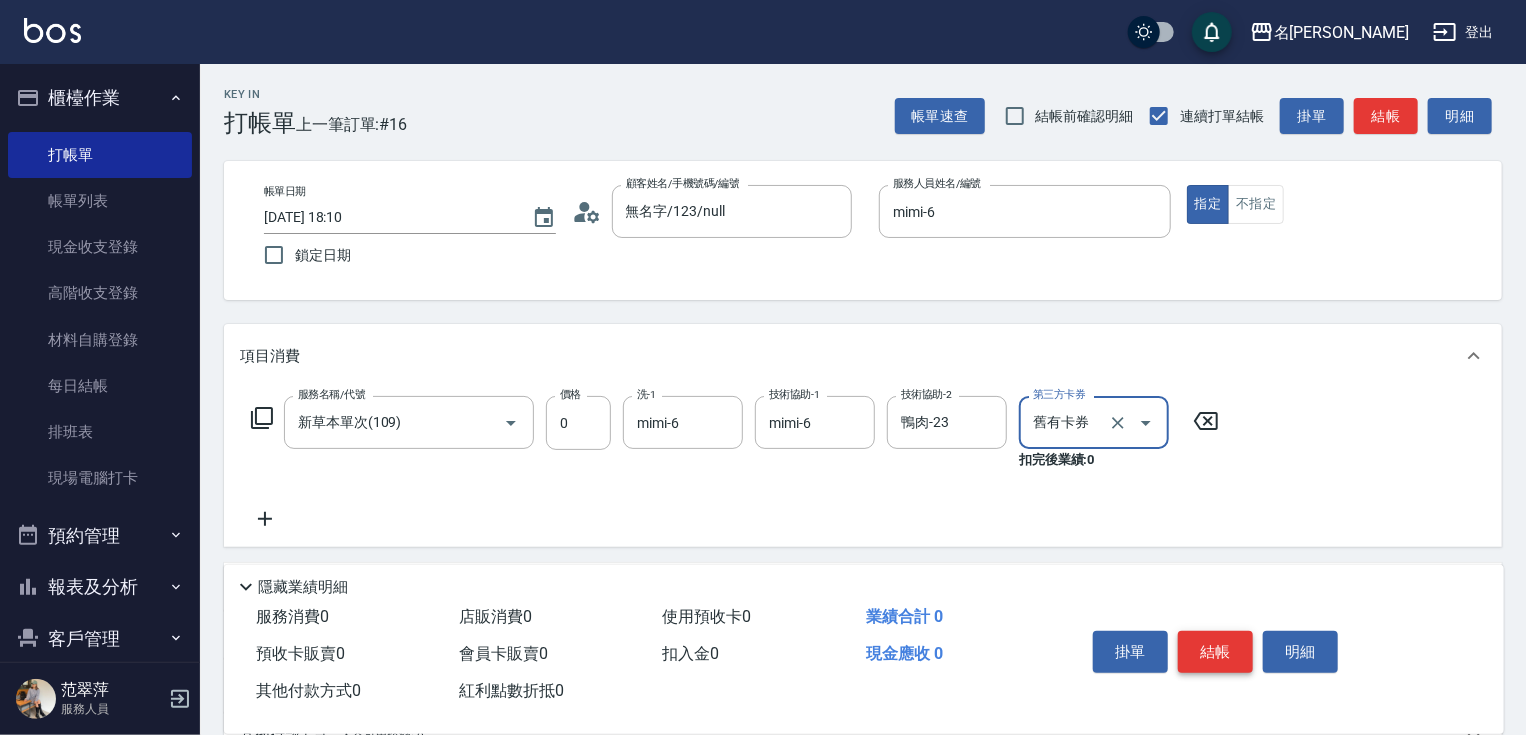 click on "結帳" at bounding box center (1215, 652) 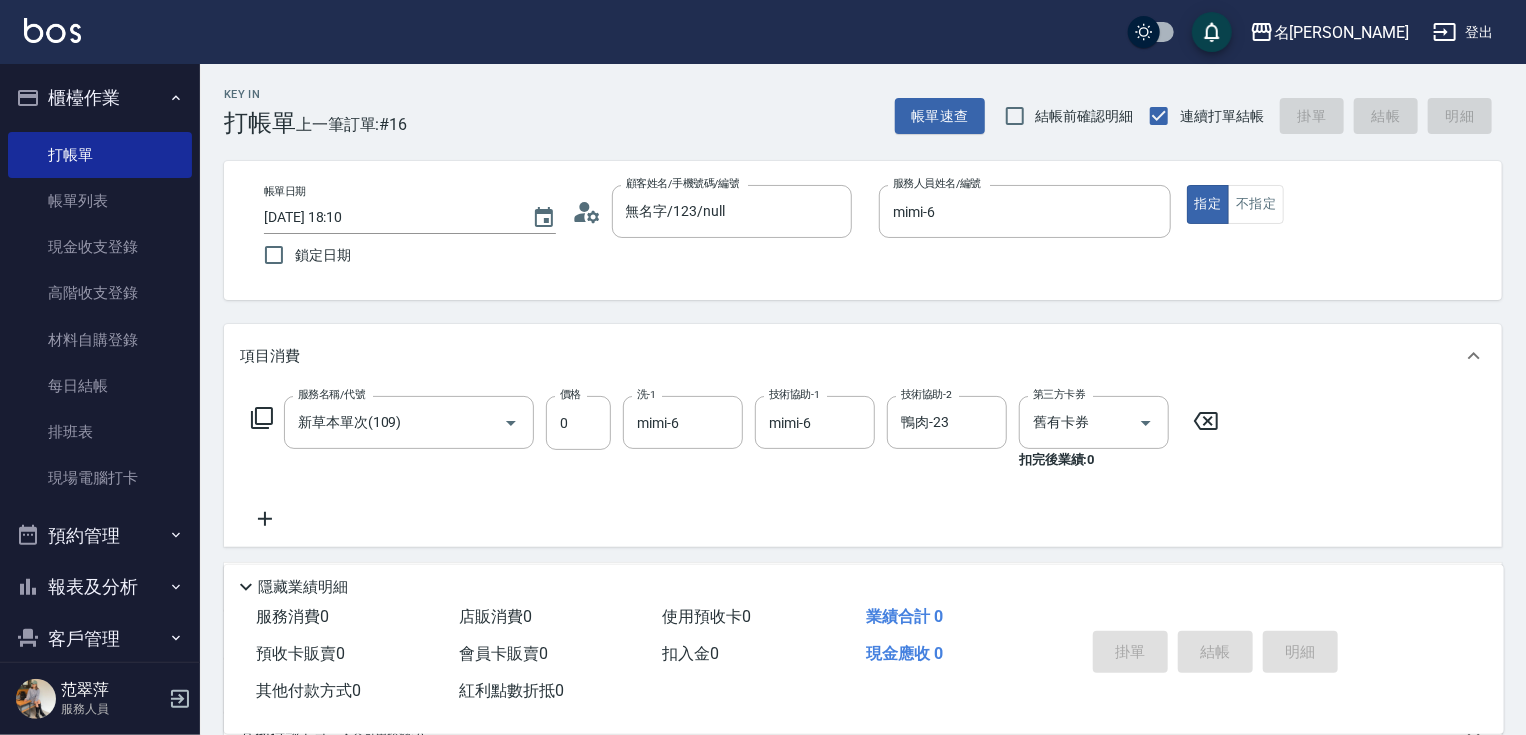 type on "[DATE] 18:11" 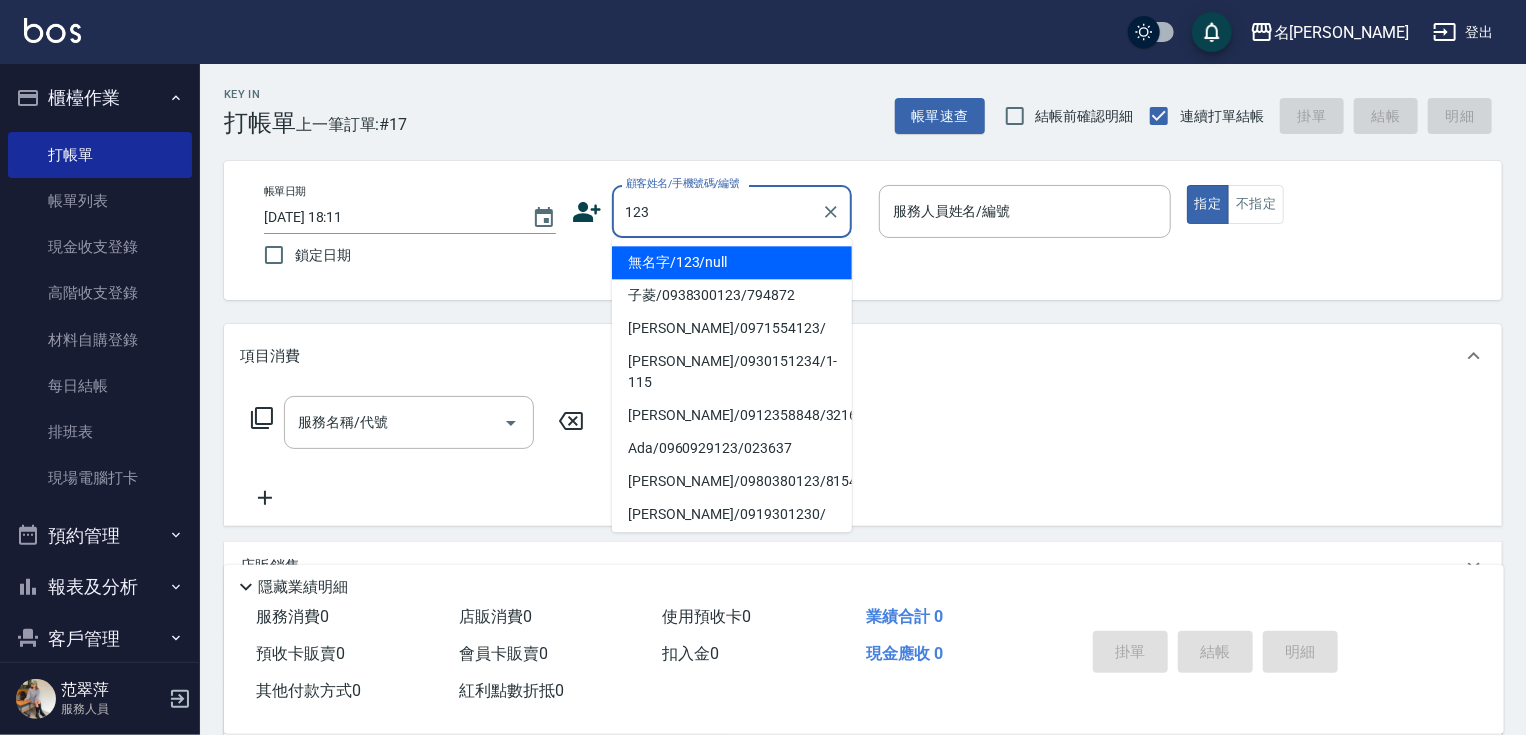 click on "無名字/123/null" at bounding box center [732, 262] 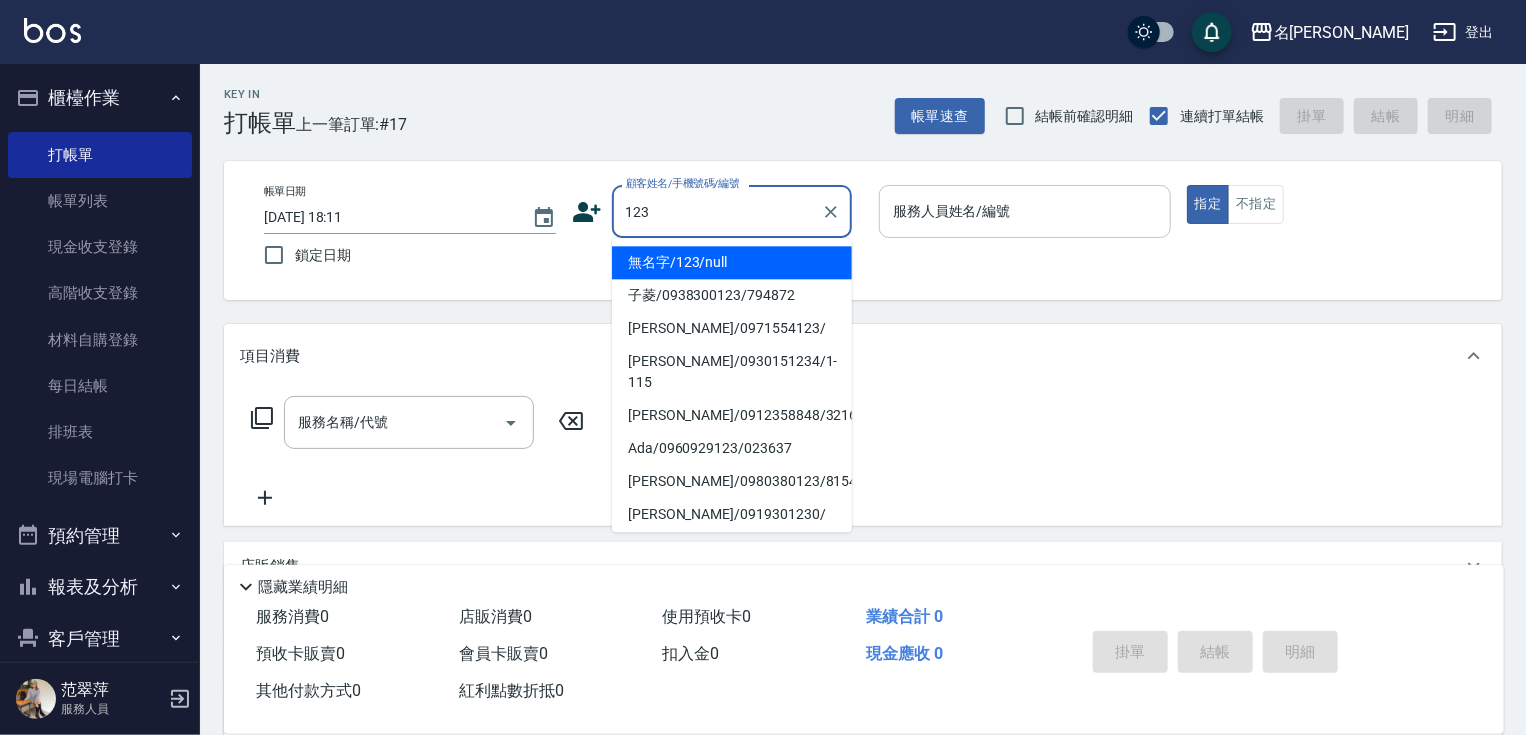 type on "無名字/123/null" 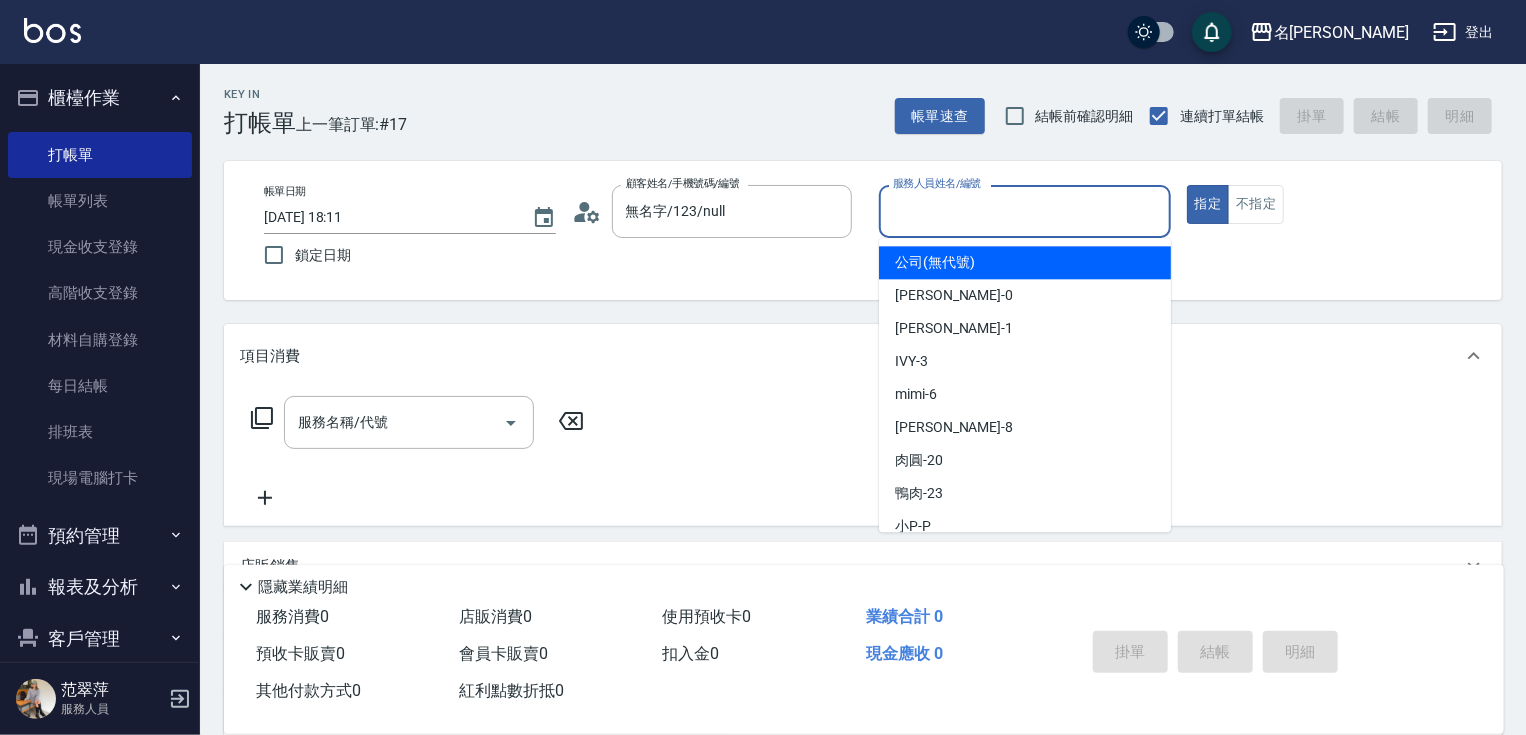 click on "服務人員姓名/編號" at bounding box center (1025, 211) 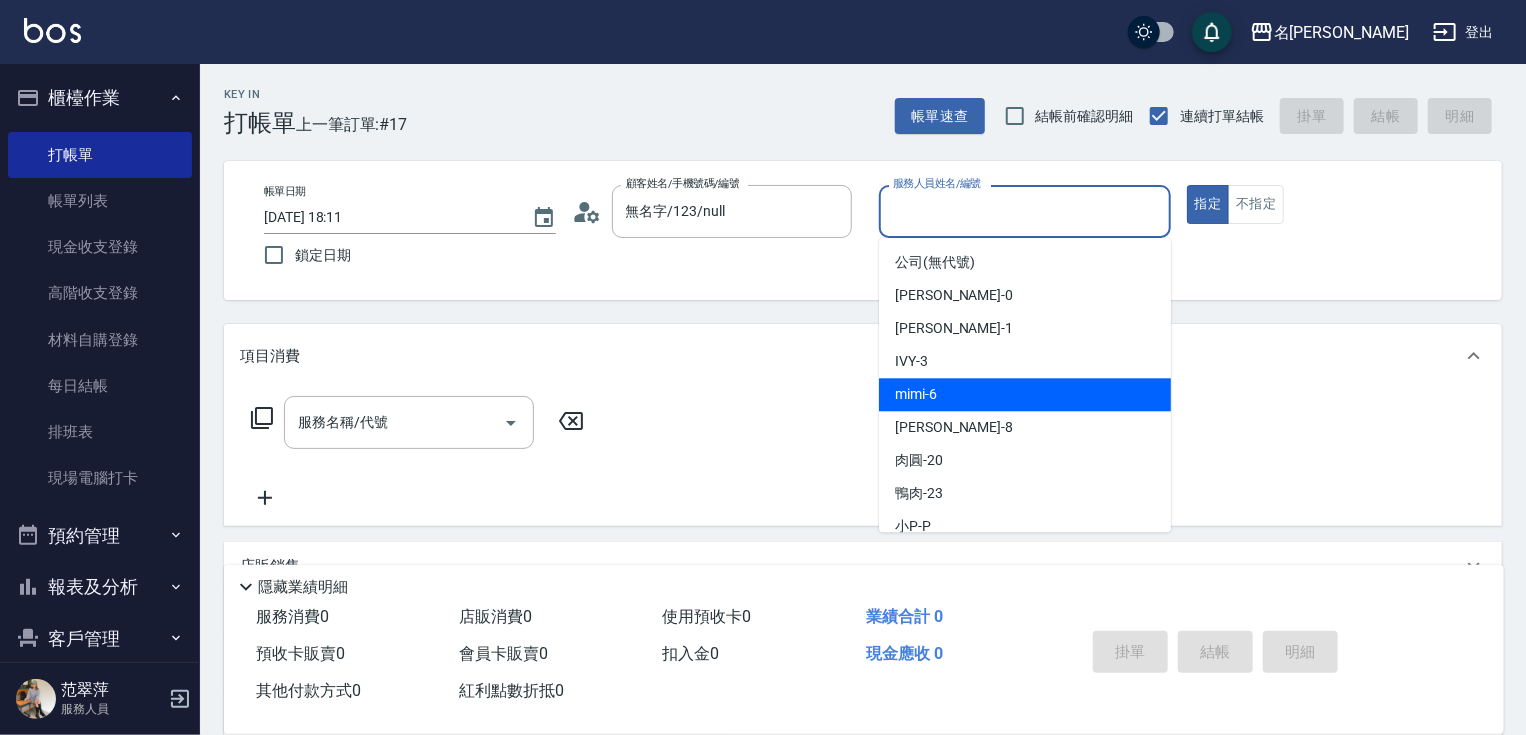 drag, startPoint x: 951, startPoint y: 390, endPoint x: 1004, endPoint y: 344, distance: 70.178345 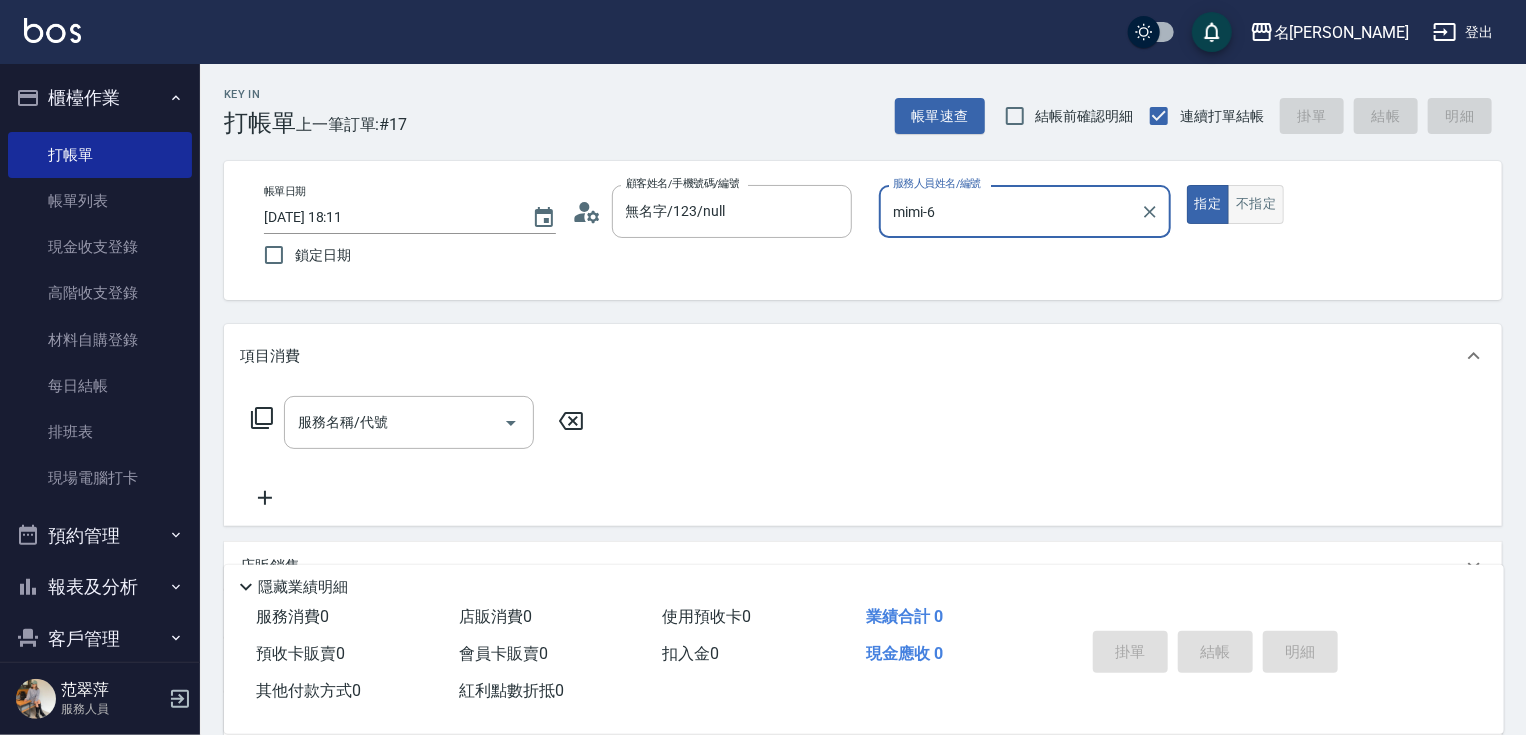 click on "不指定" at bounding box center [1256, 204] 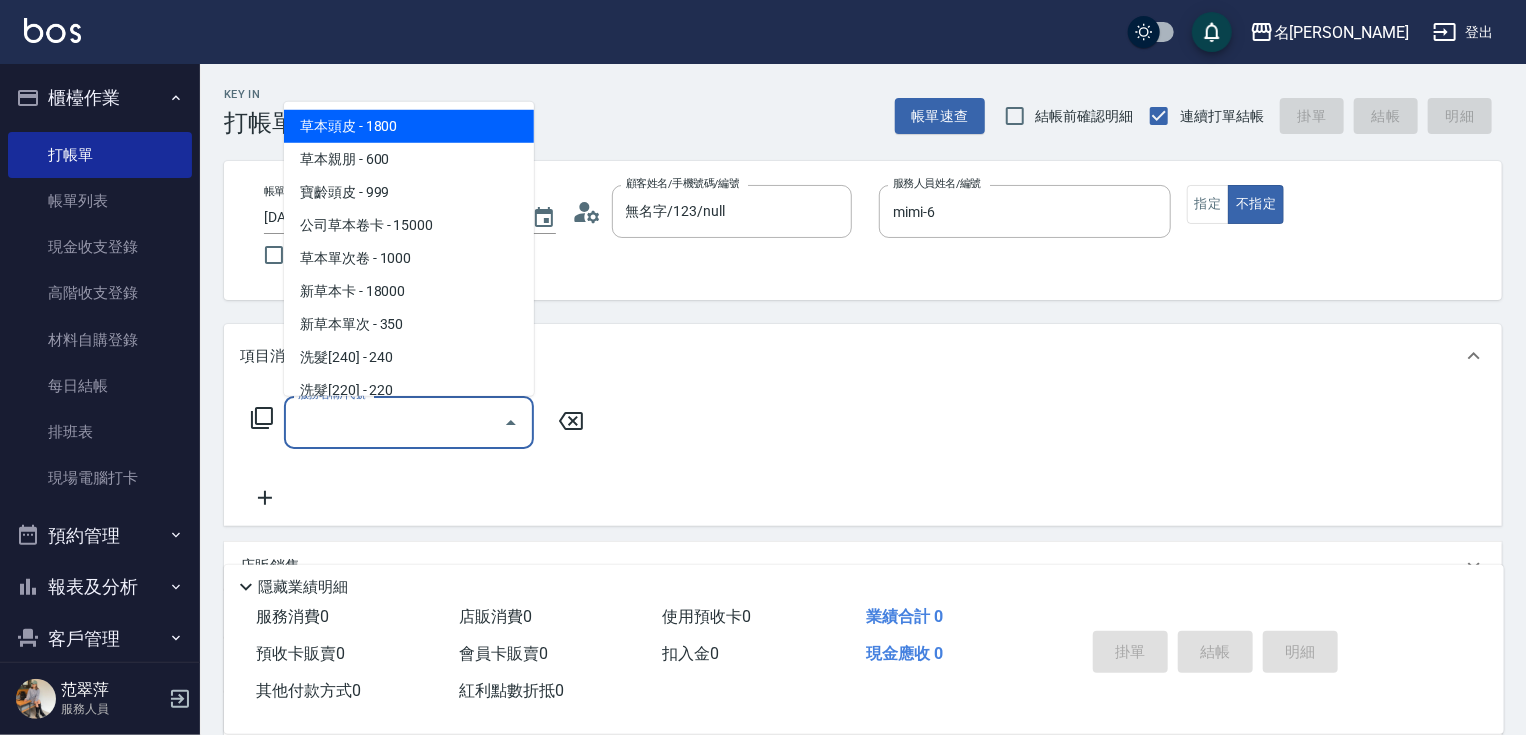 click on "服務名稱/代號" at bounding box center (394, 422) 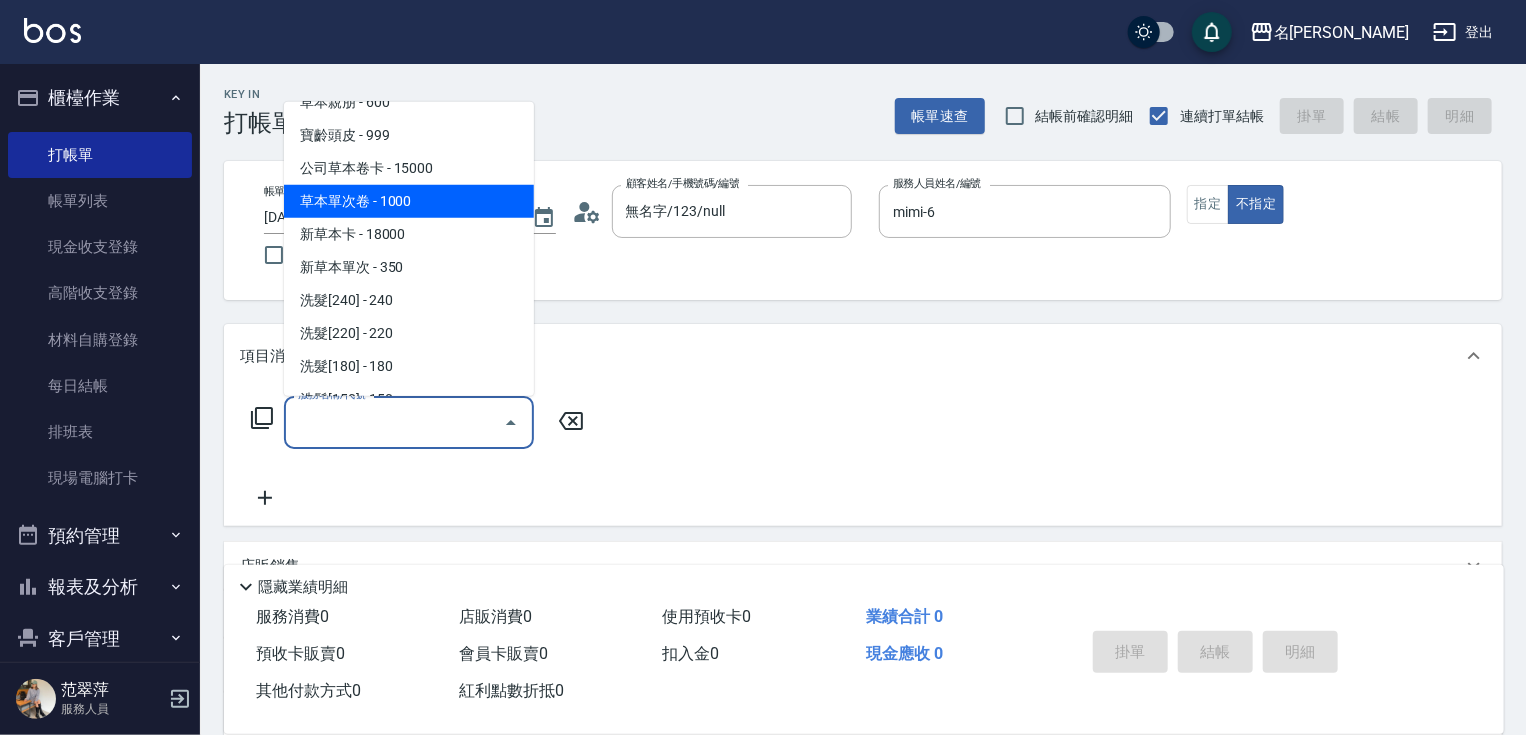 scroll, scrollTop: 0, scrollLeft: 0, axis: both 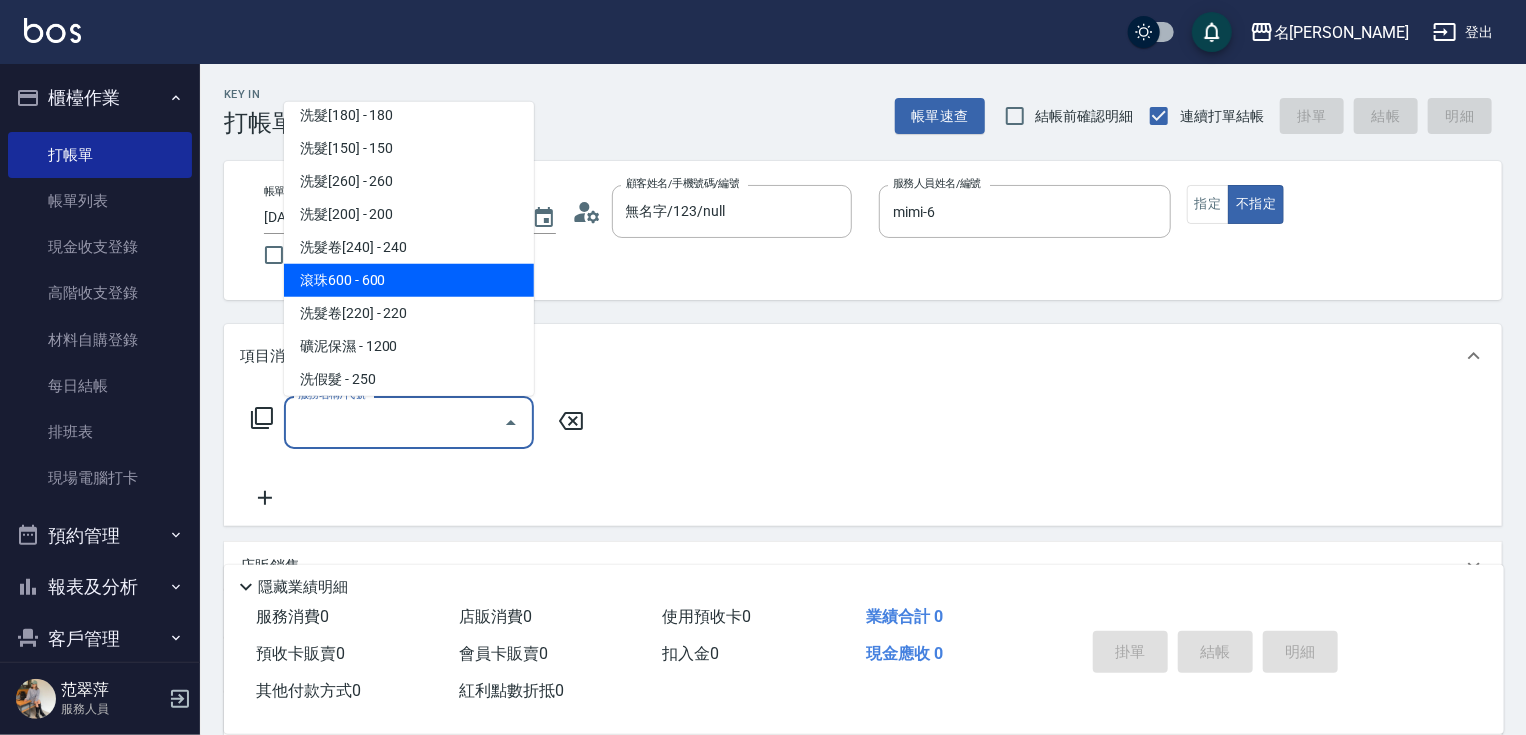 click on "滾珠600 - 600" at bounding box center (409, 280) 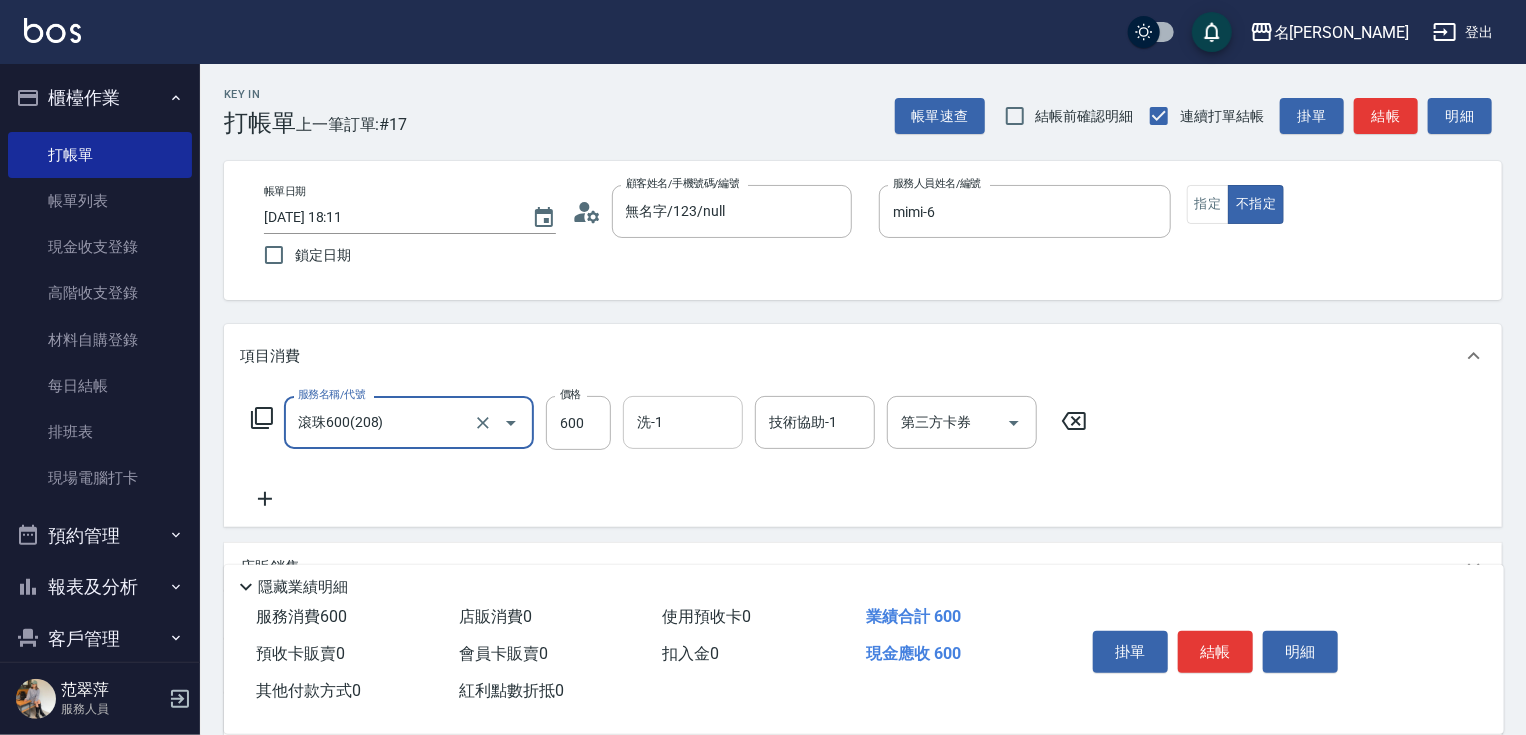 click on "洗-1" at bounding box center [683, 422] 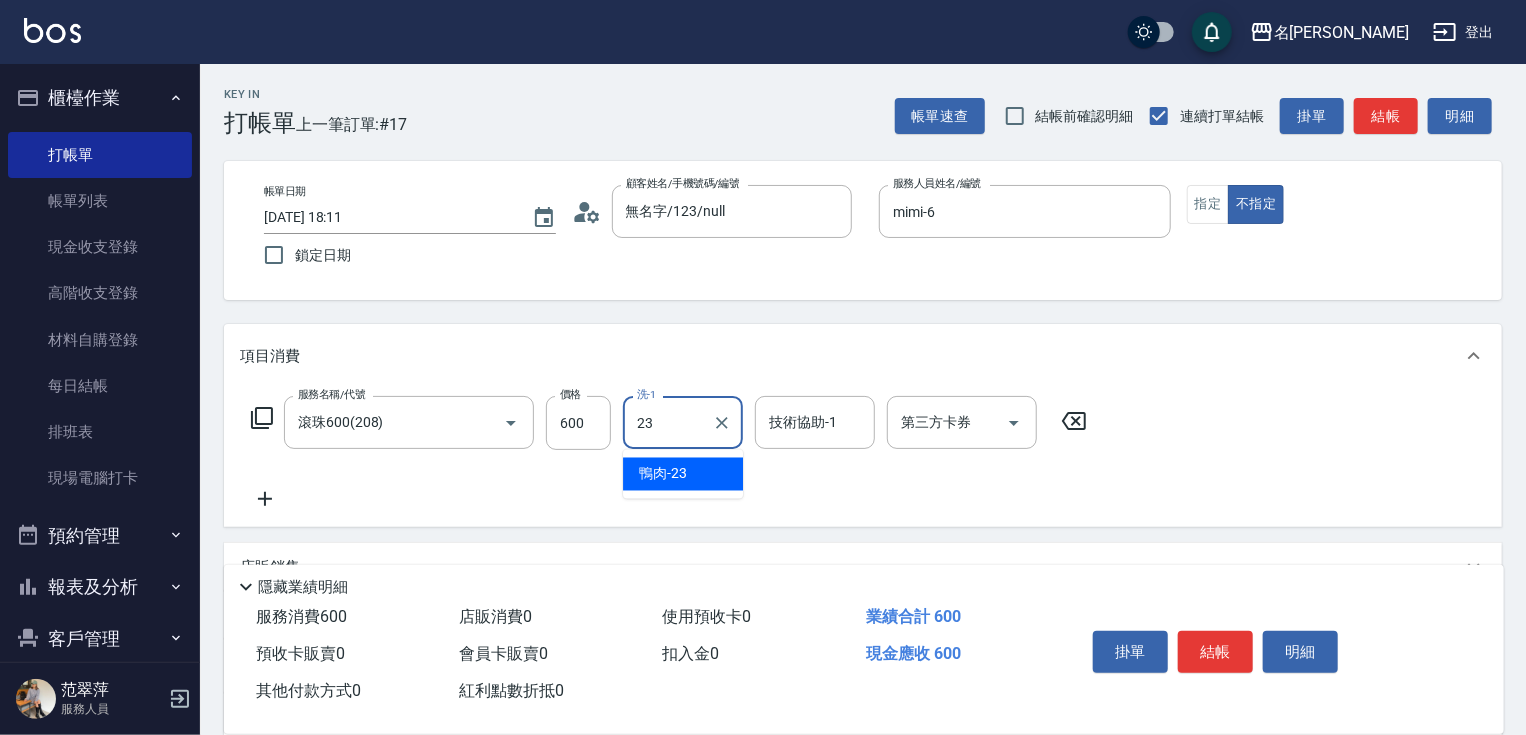 type on "鴨肉-23" 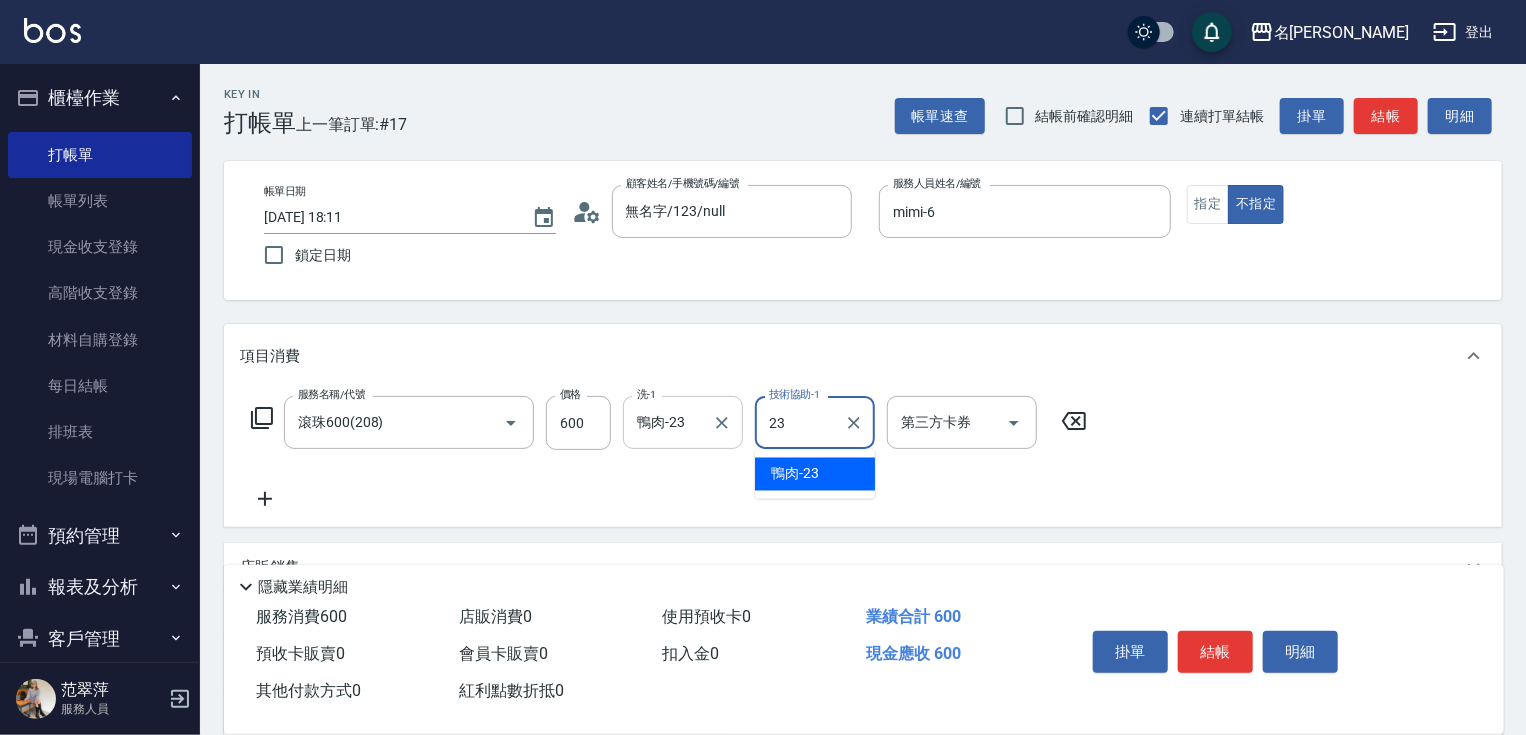 type on "鴨肉-23" 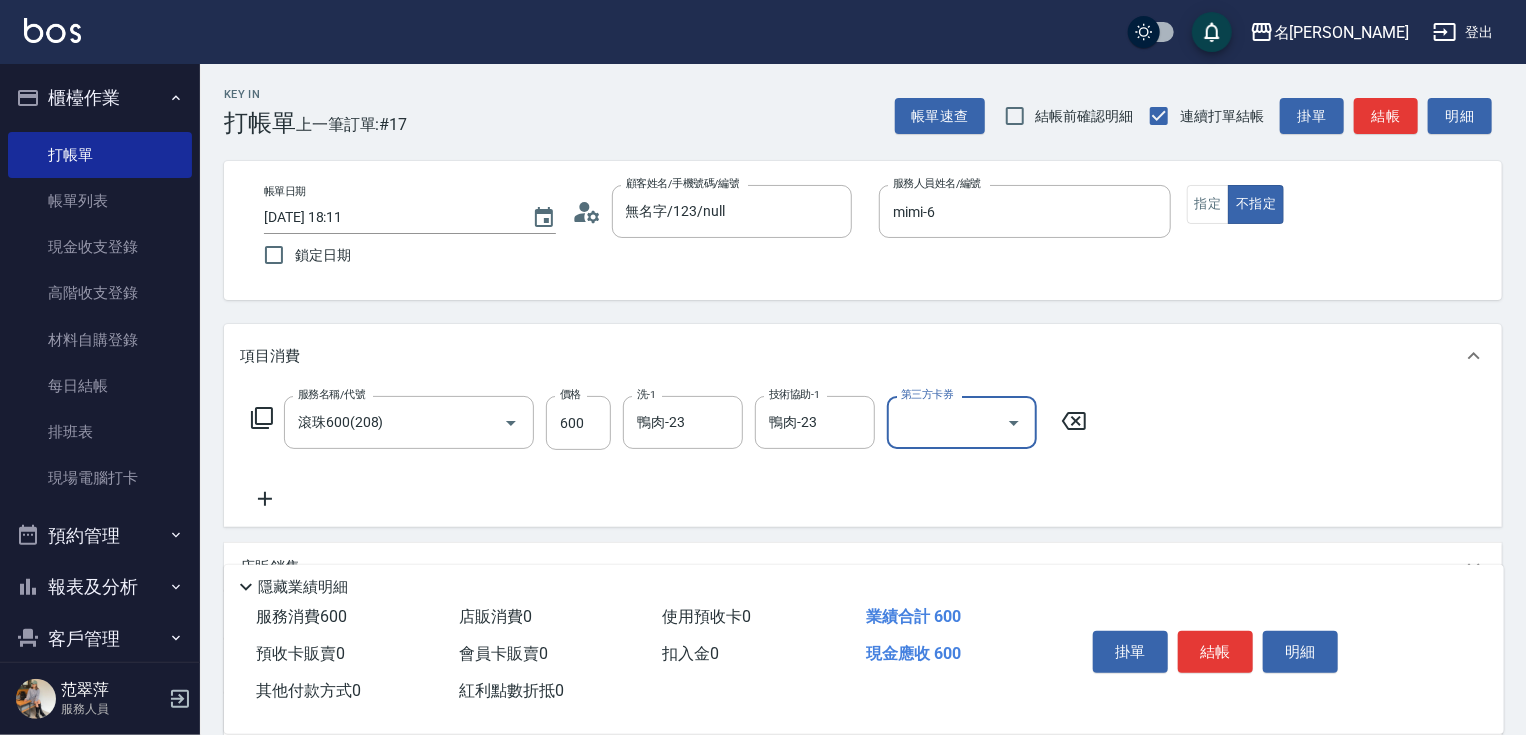 click 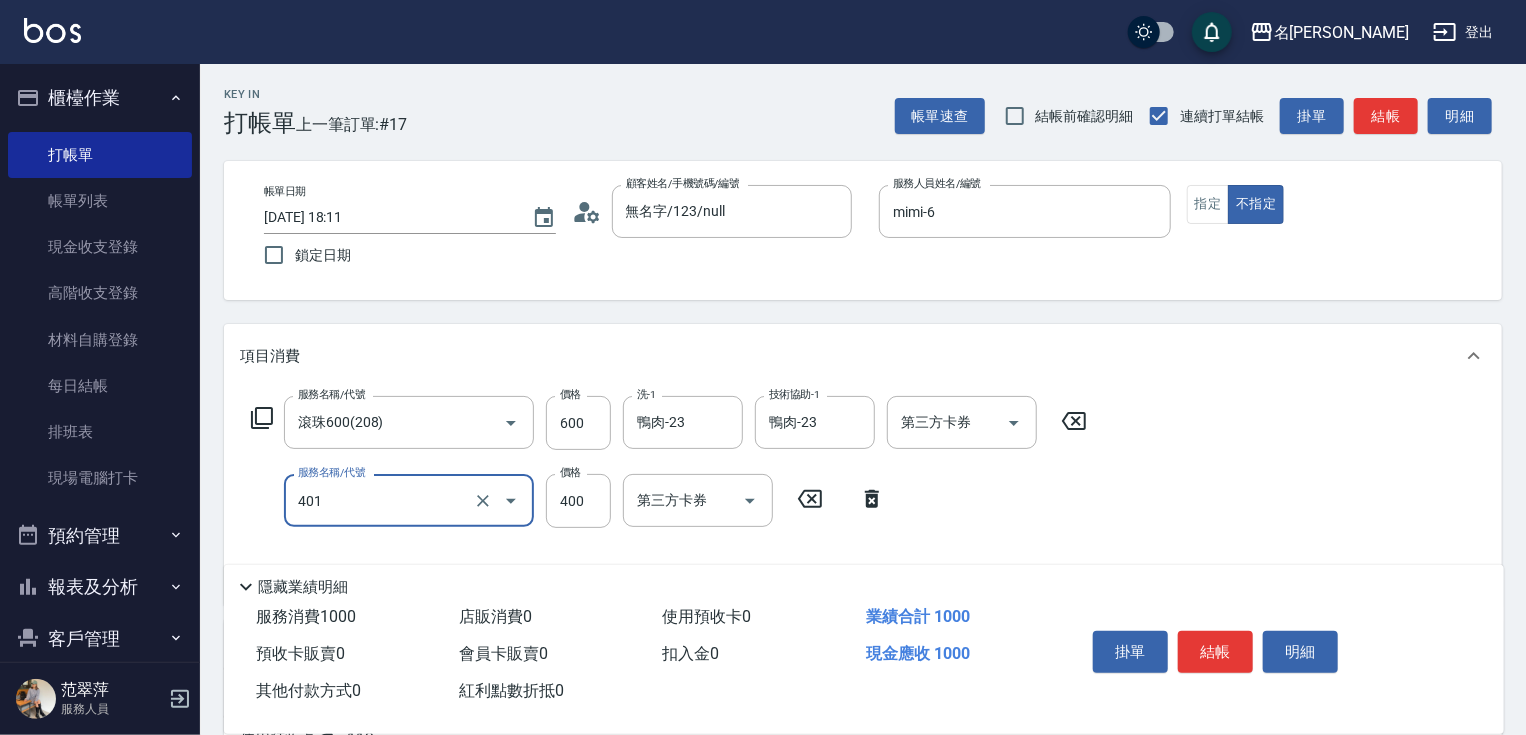 type on "剪髮(400)(401)" 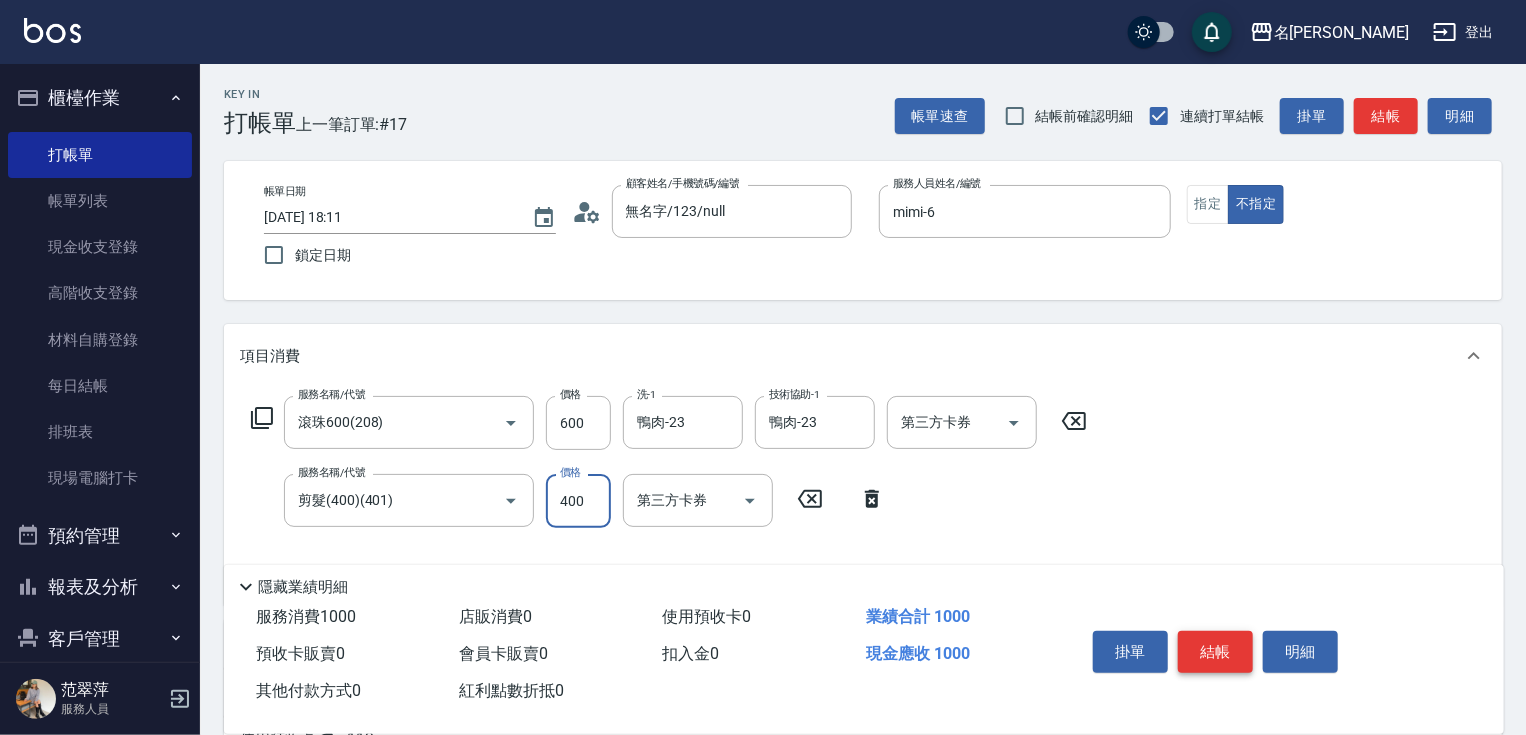 click on "結帳" at bounding box center (1215, 652) 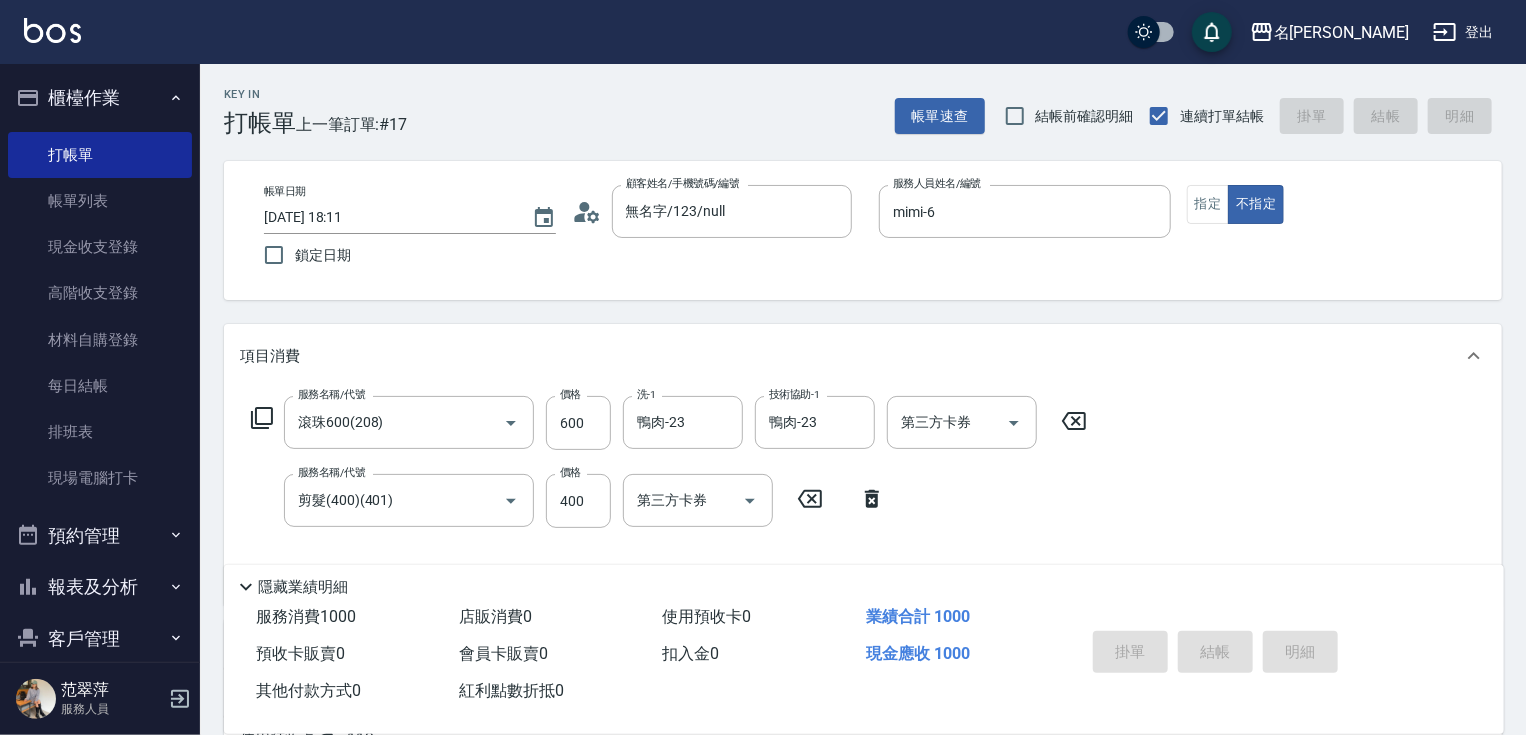 type on "[DATE] 19:06" 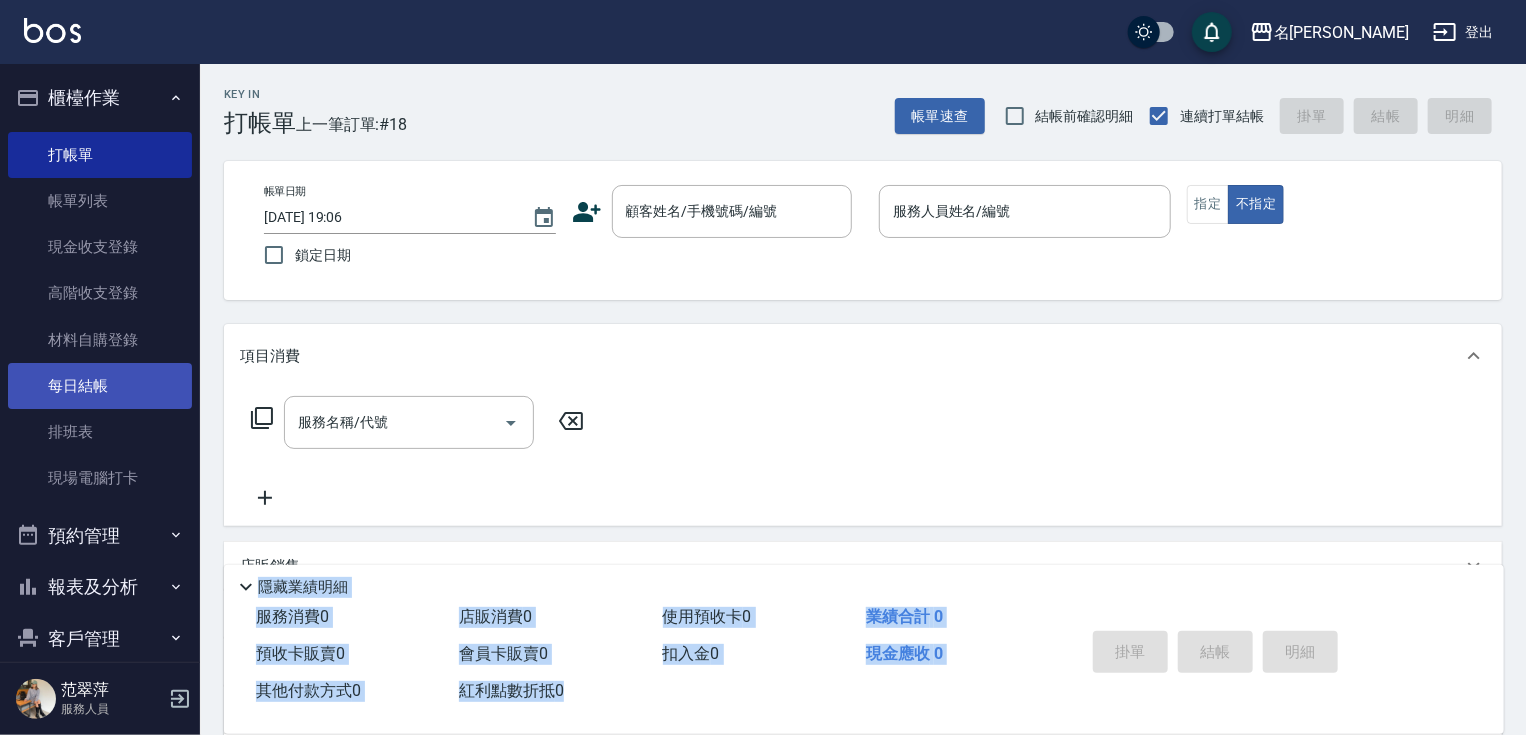 click on "每日結帳" at bounding box center [100, 386] 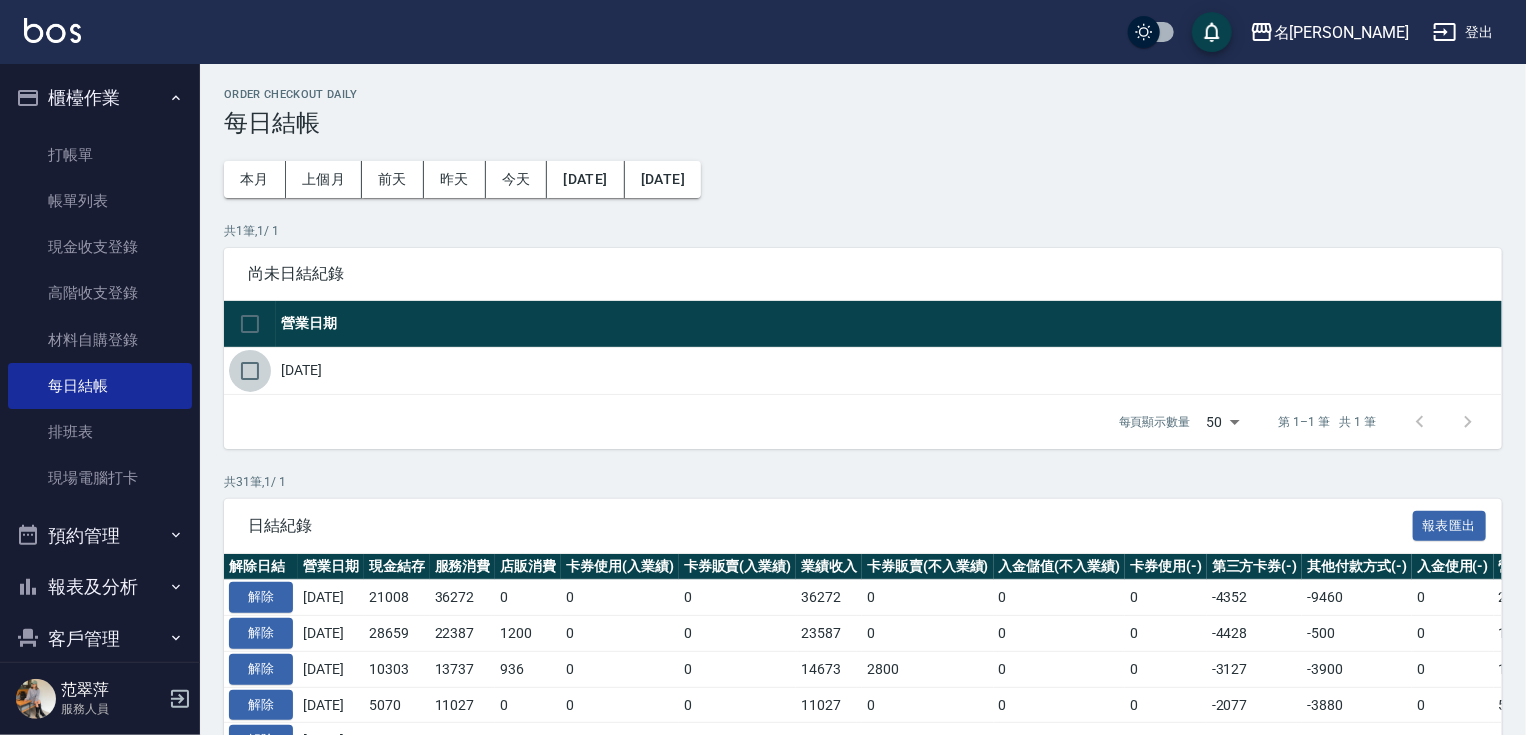 drag, startPoint x: 241, startPoint y: 376, endPoint x: 291, endPoint y: 453, distance: 91.809586 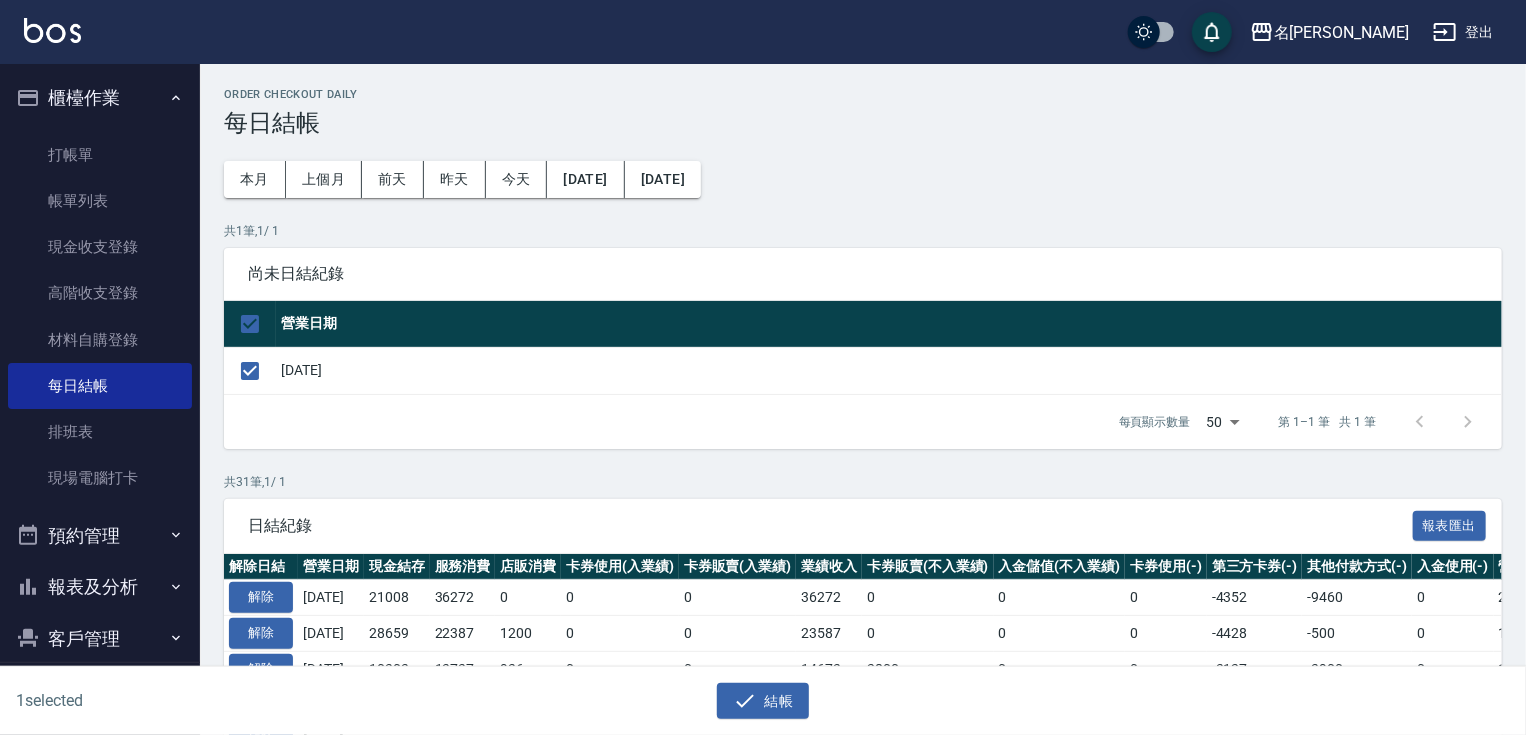 drag, startPoint x: 766, startPoint y: 701, endPoint x: 766, endPoint y: 680, distance: 21 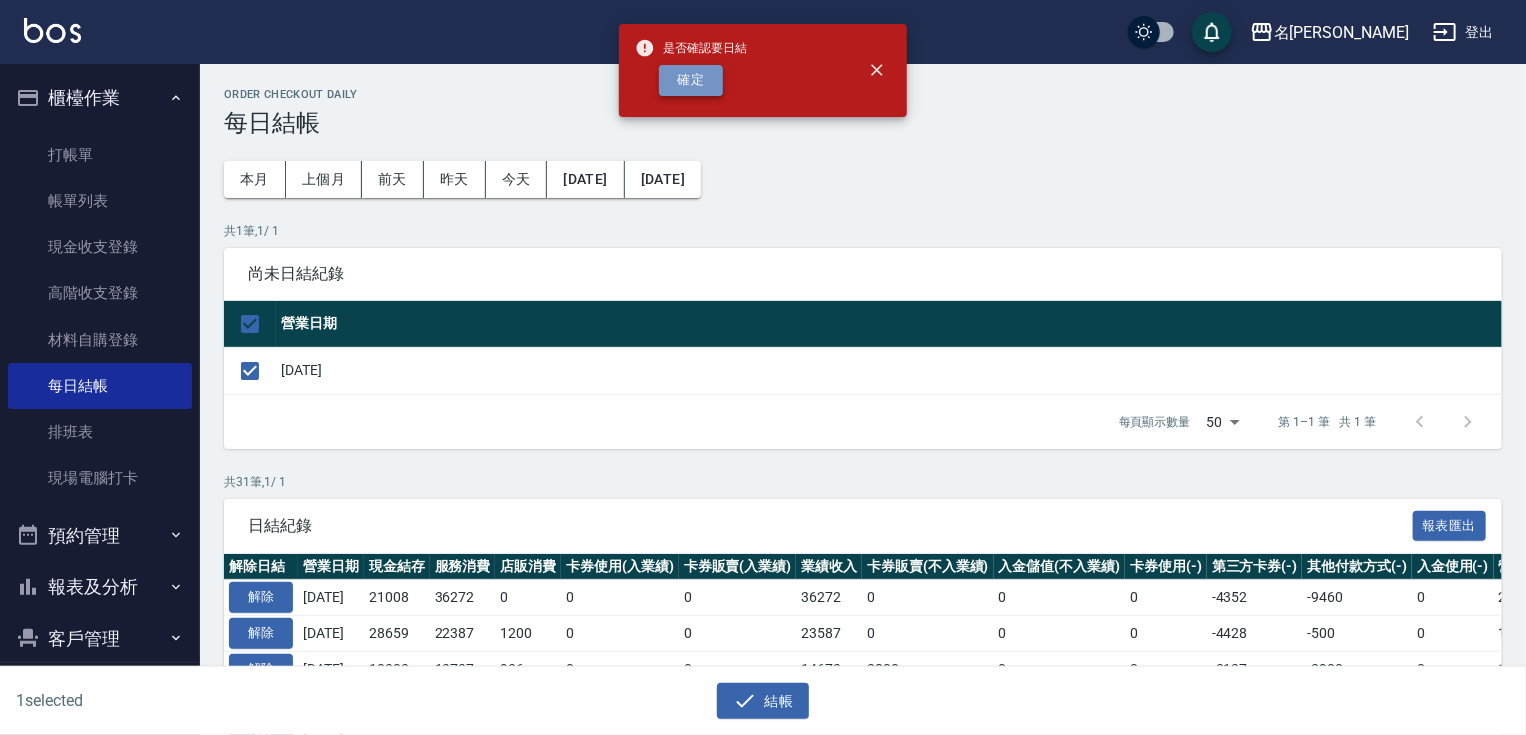 click on "確定" at bounding box center [691, 80] 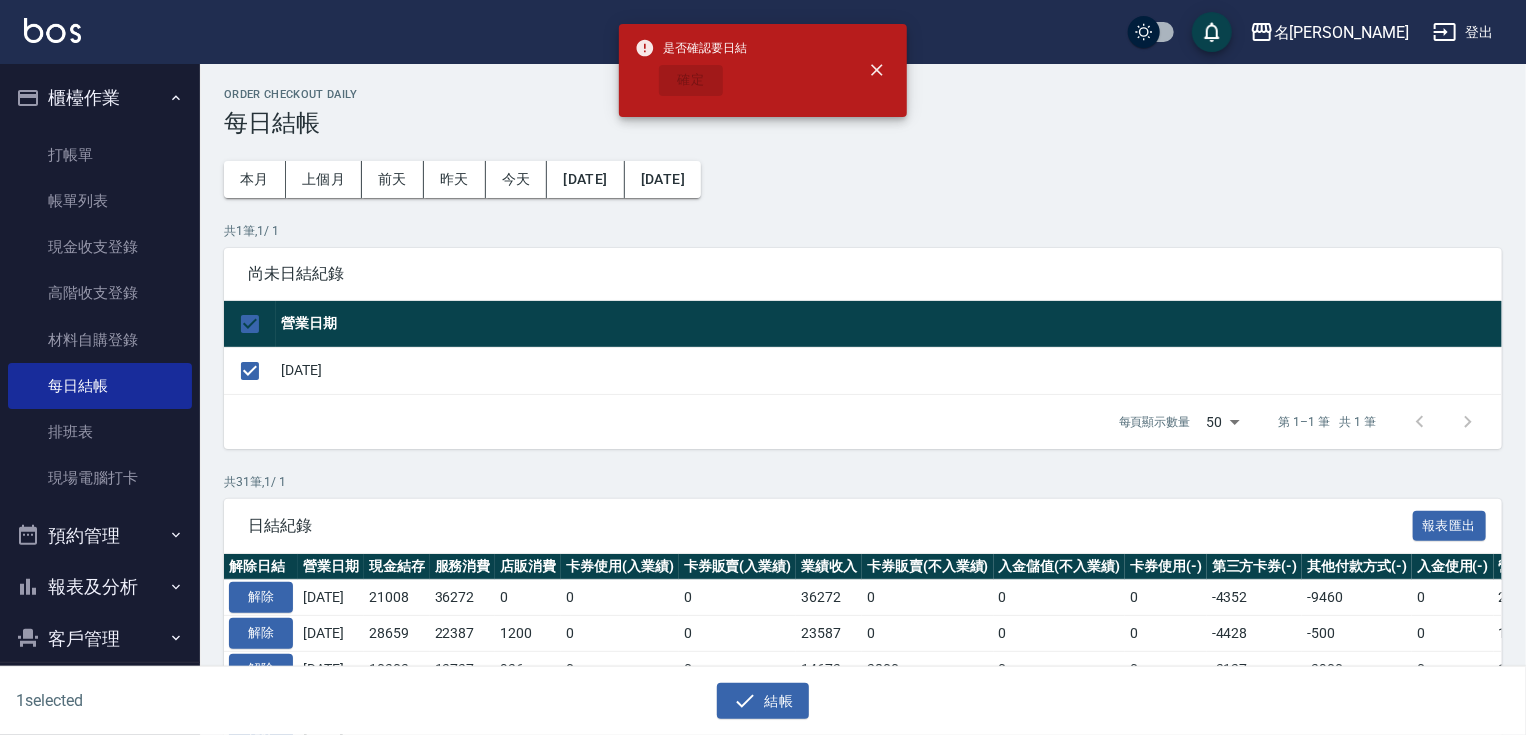 checkbox on "false" 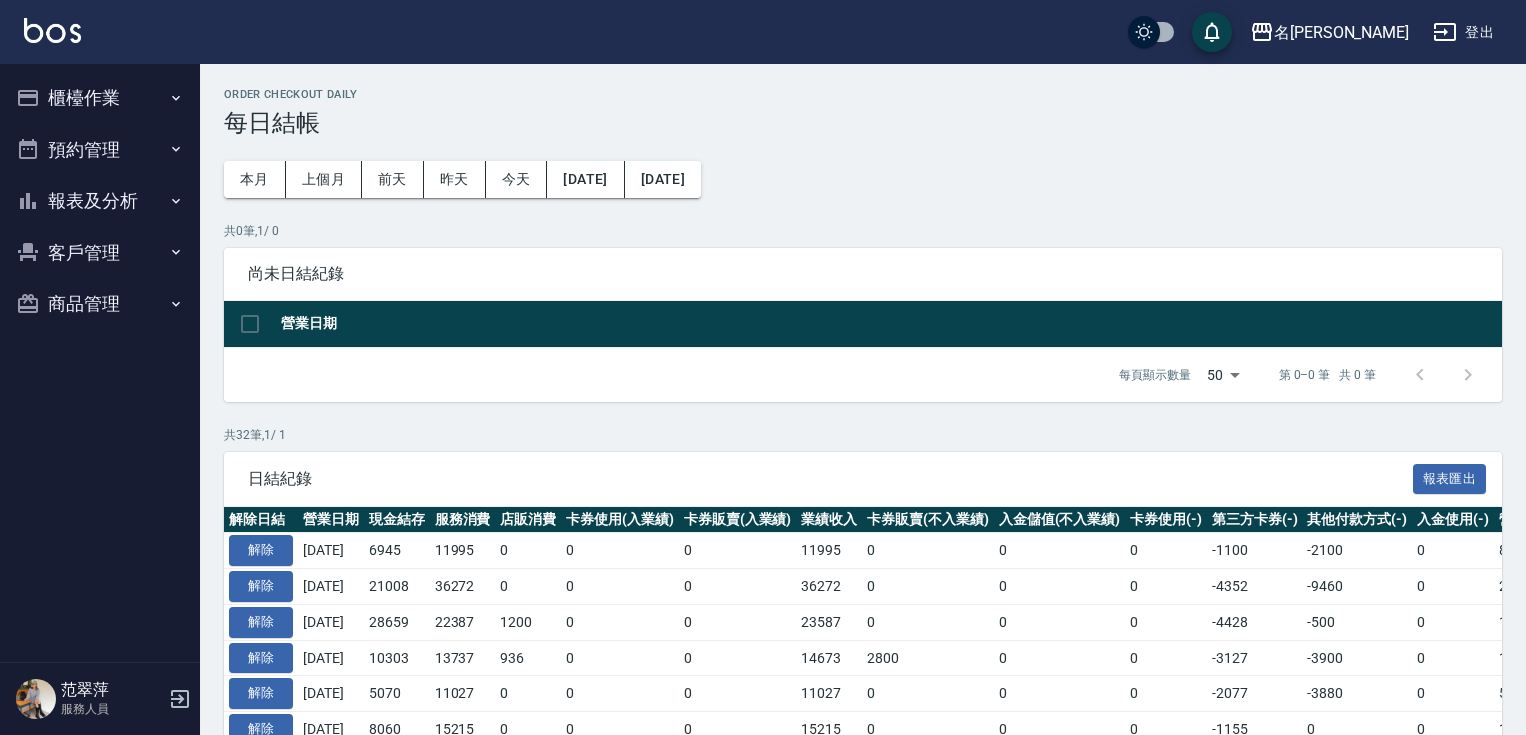scroll, scrollTop: 0, scrollLeft: 0, axis: both 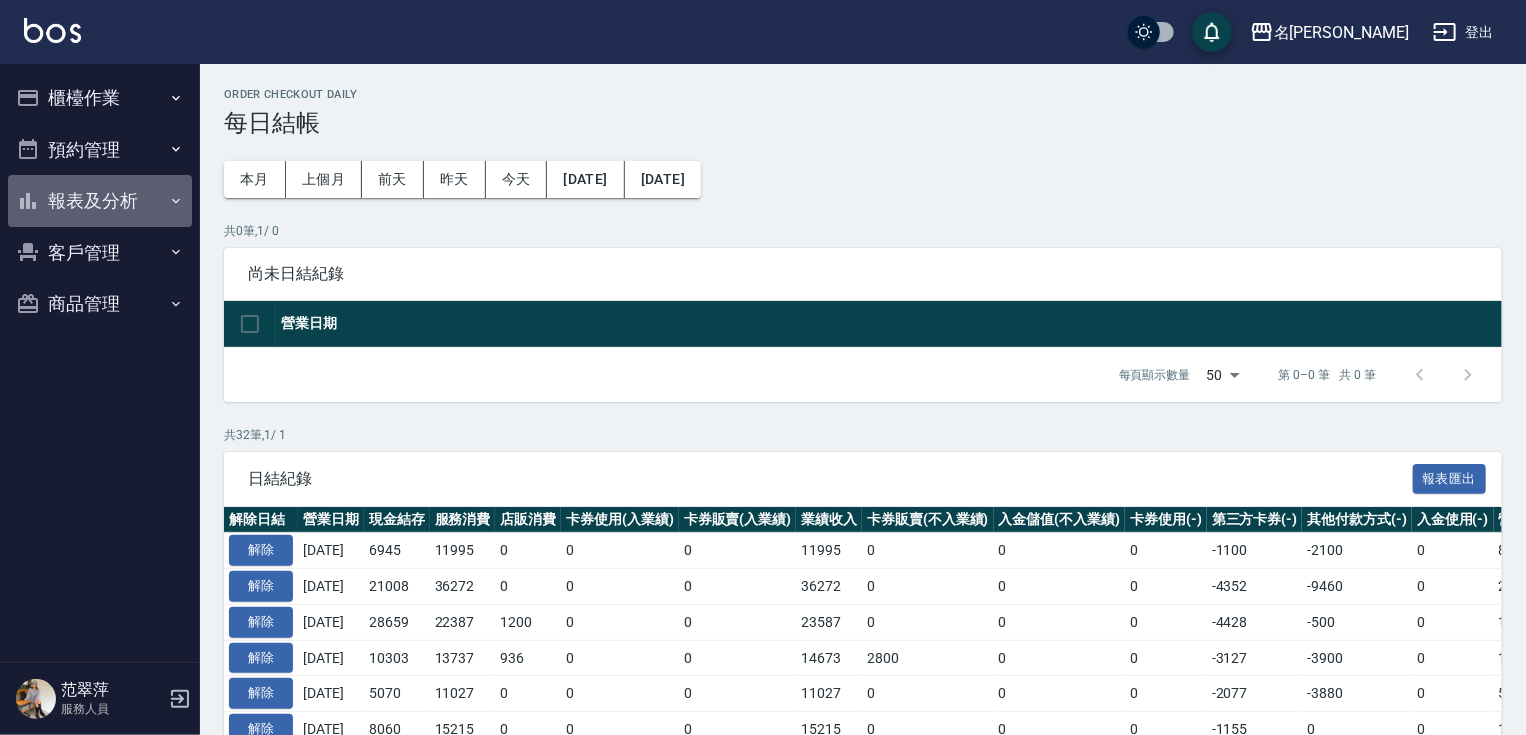 click on "報表及分析" at bounding box center (100, 201) 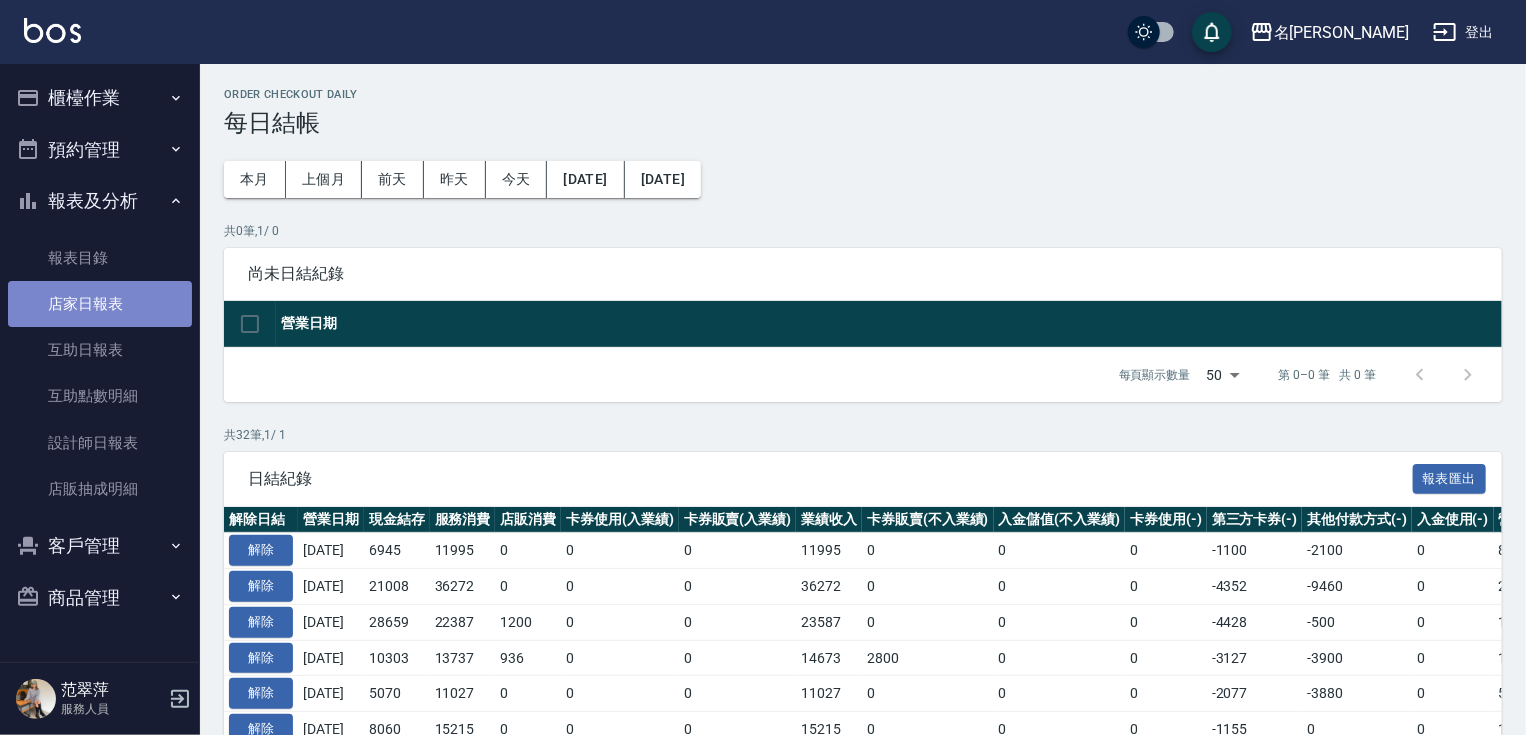 click on "店家日報表" at bounding box center [100, 304] 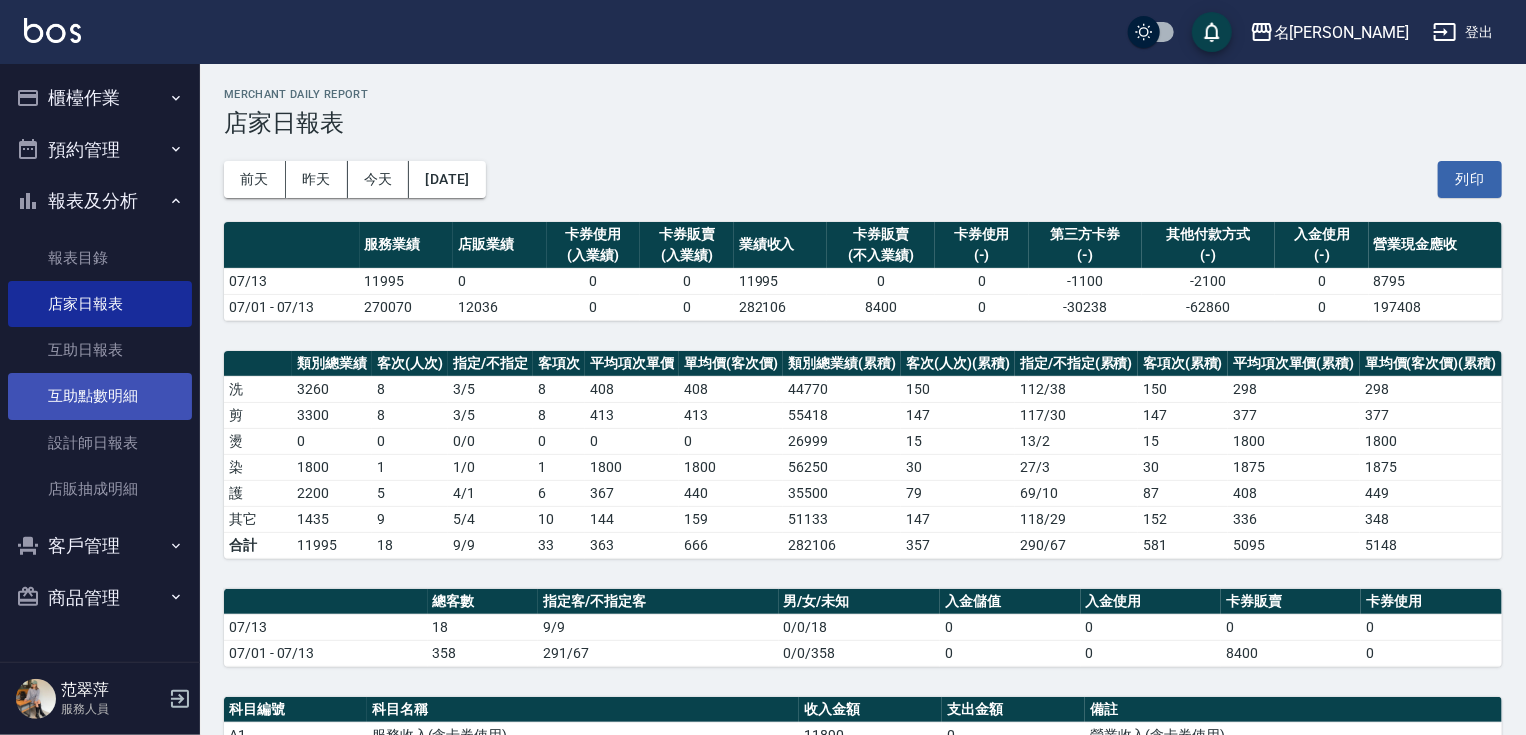 scroll, scrollTop: 80, scrollLeft: 0, axis: vertical 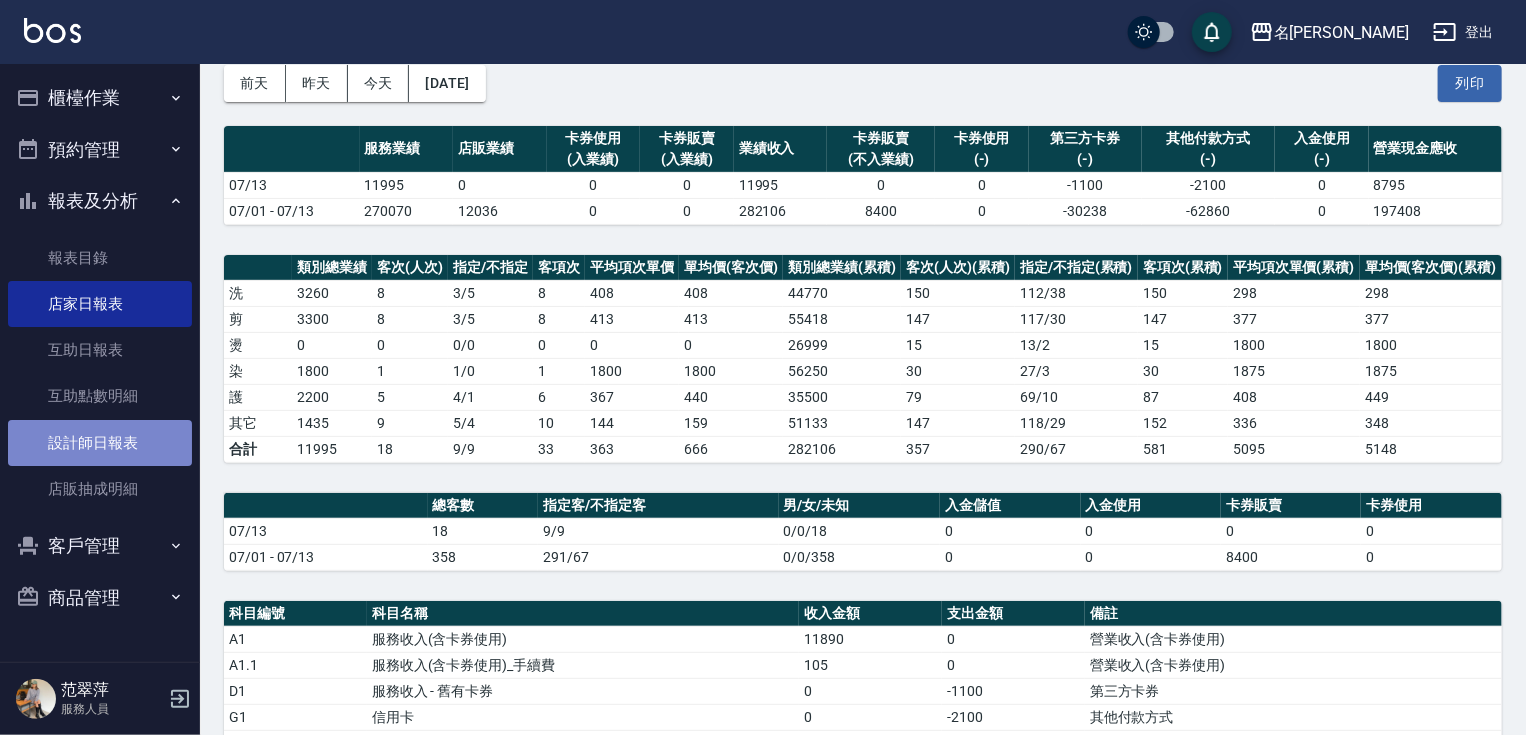 click on "設計師日報表" at bounding box center [100, 443] 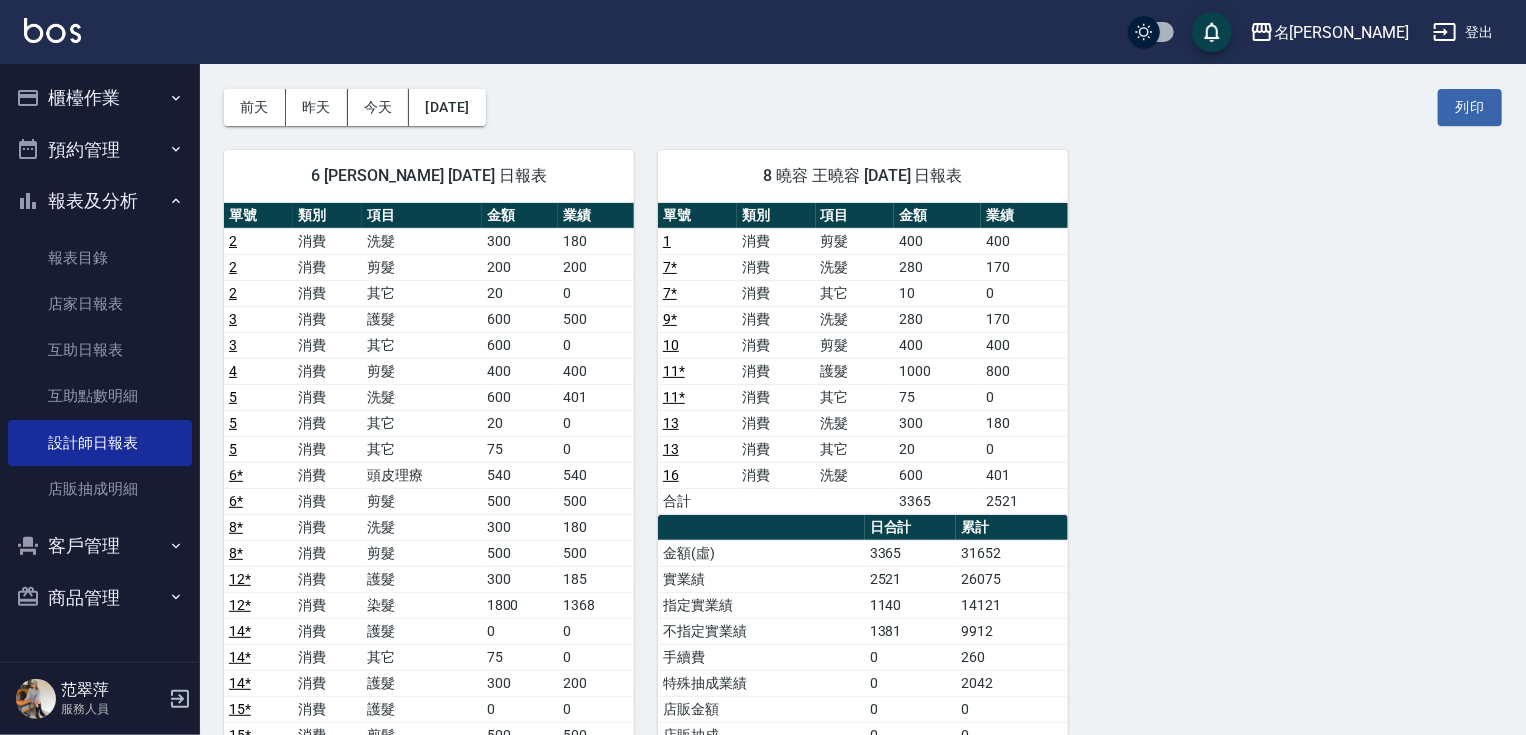 scroll, scrollTop: 0, scrollLeft: 0, axis: both 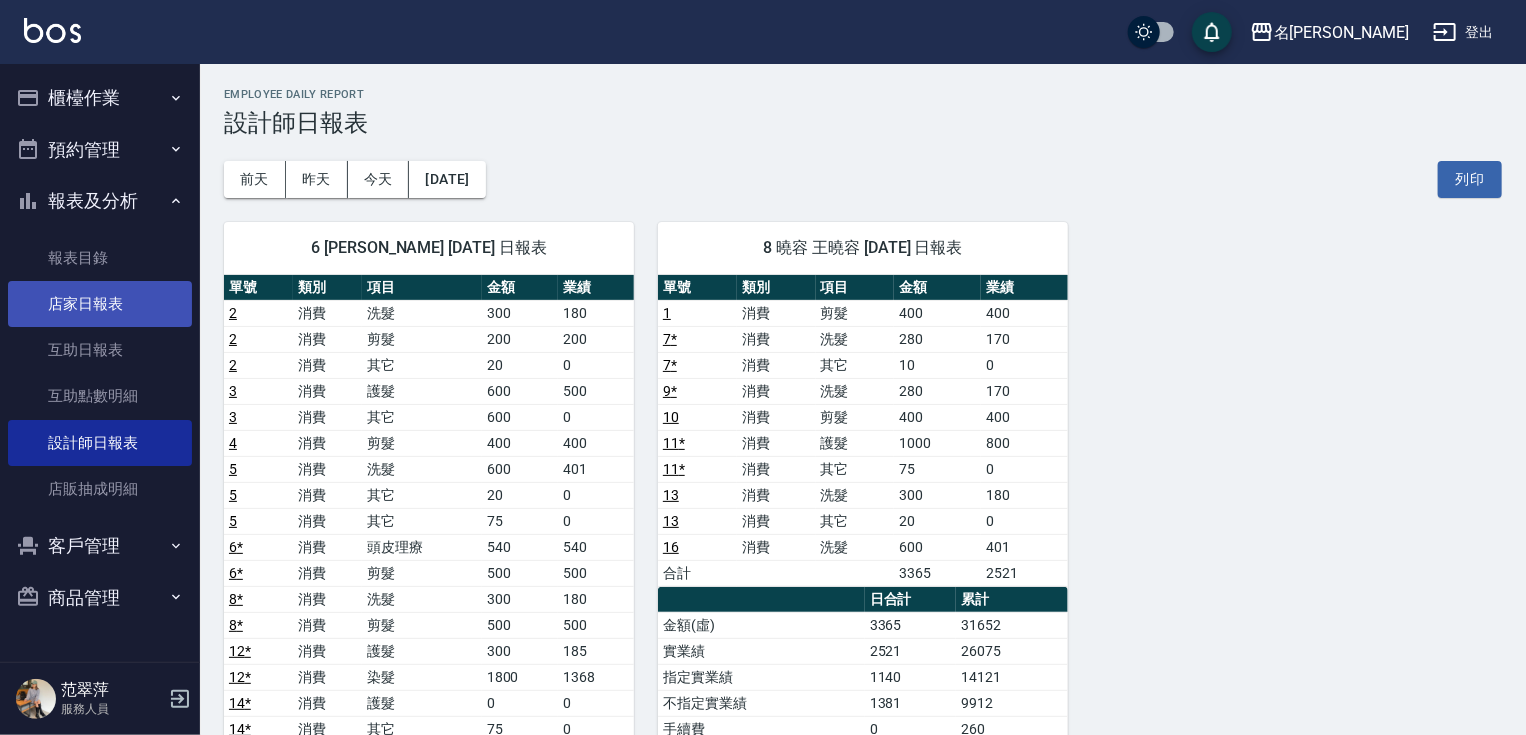 click on "店家日報表" at bounding box center (100, 304) 